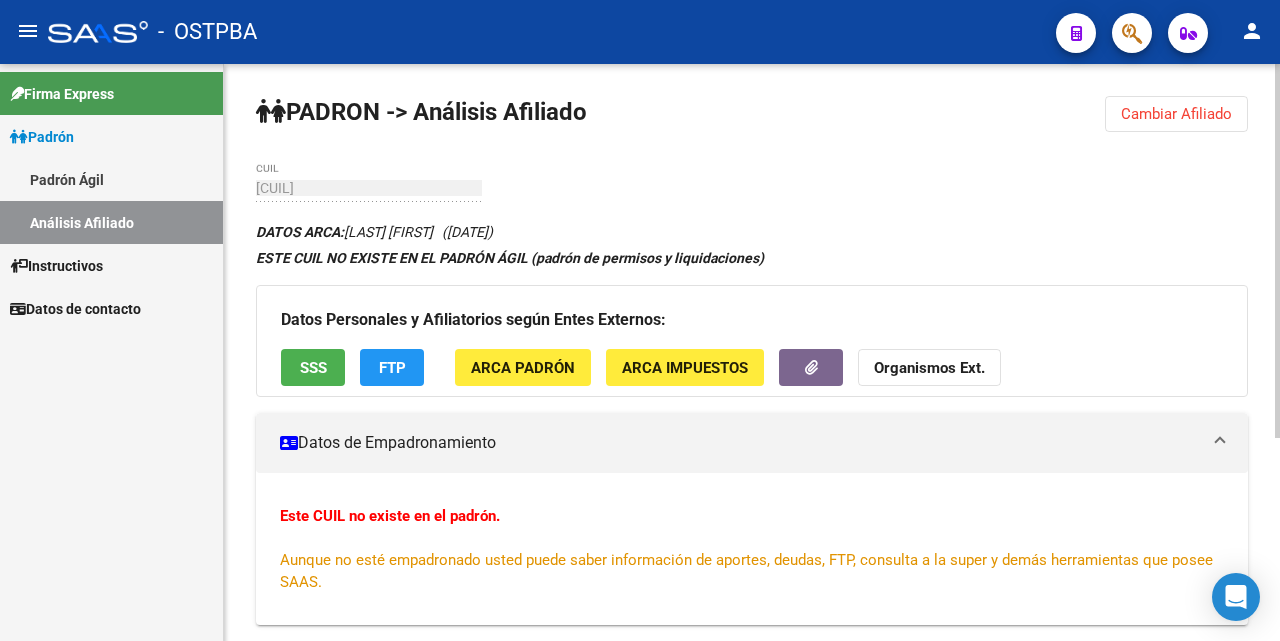 scroll, scrollTop: 0, scrollLeft: 0, axis: both 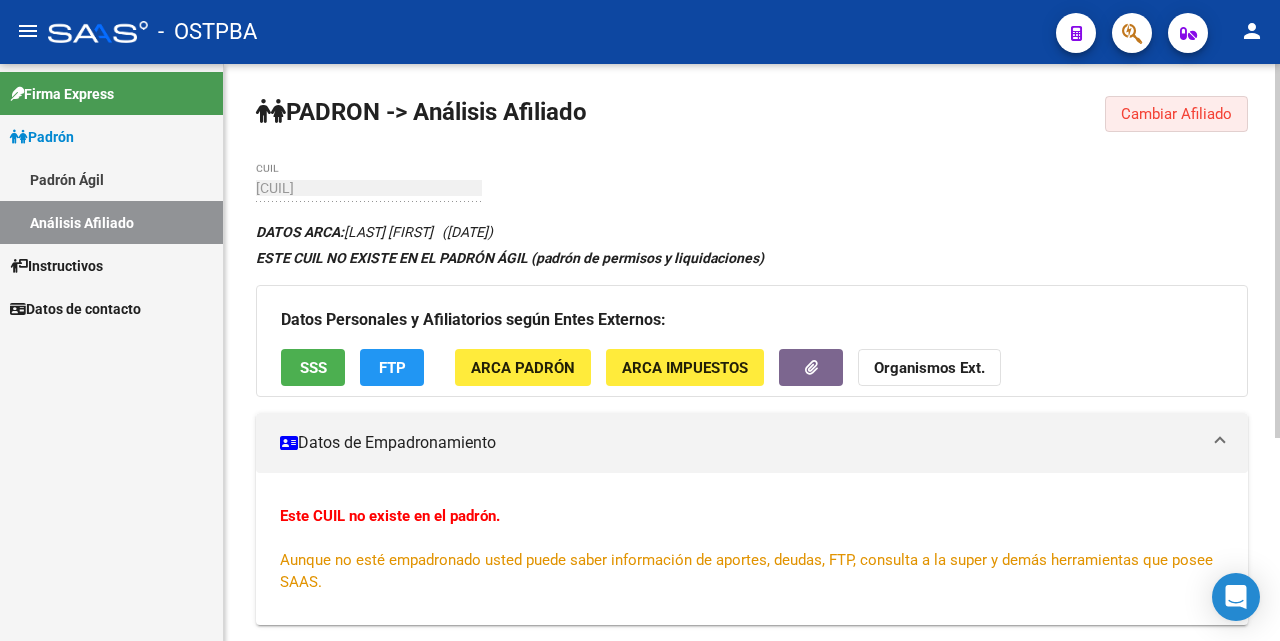 click on "Cambiar Afiliado" 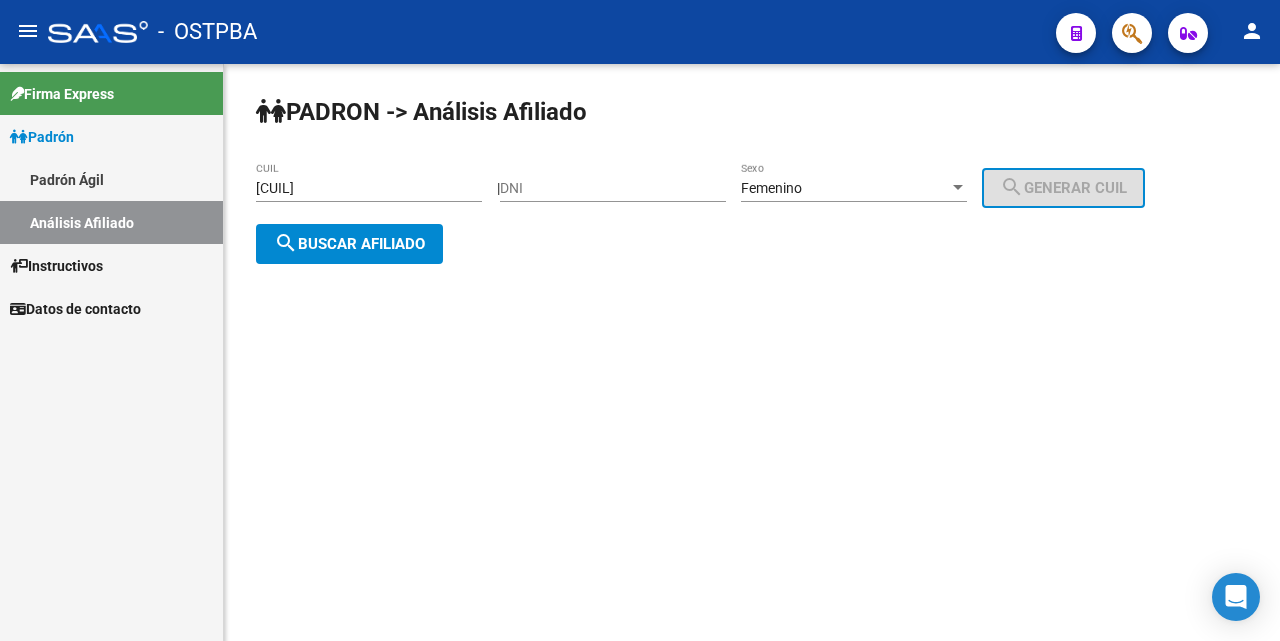click on "[CUIL]" at bounding box center (369, 188) 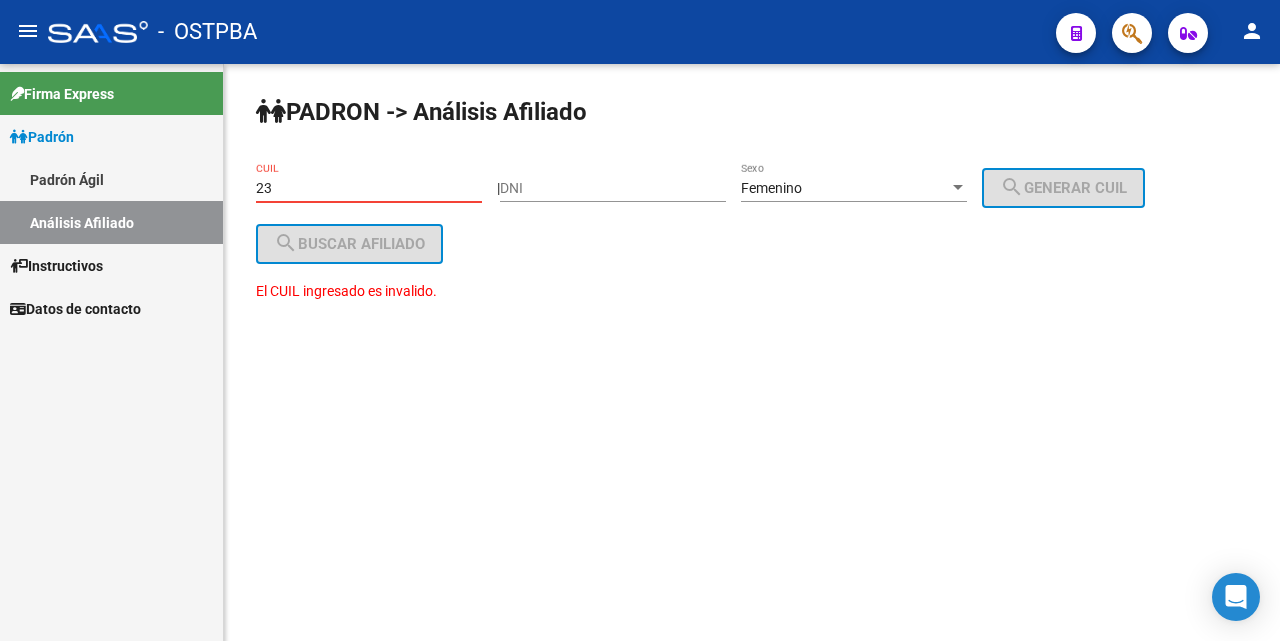 type on "2" 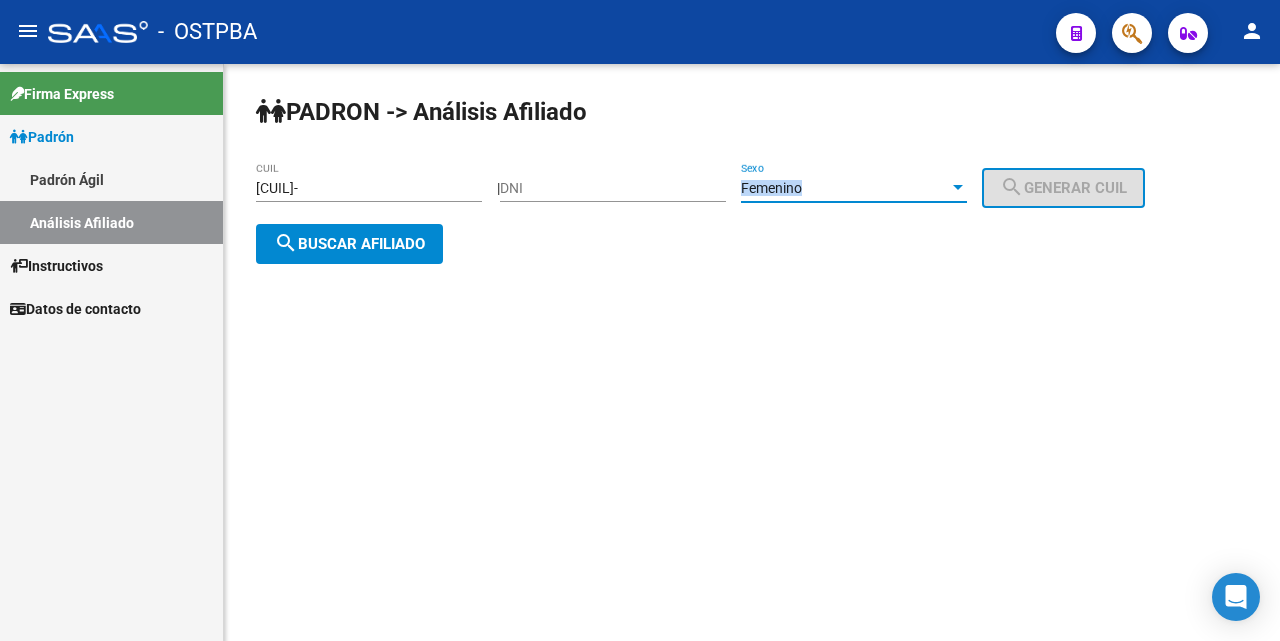 click on "Femenino Sexo" 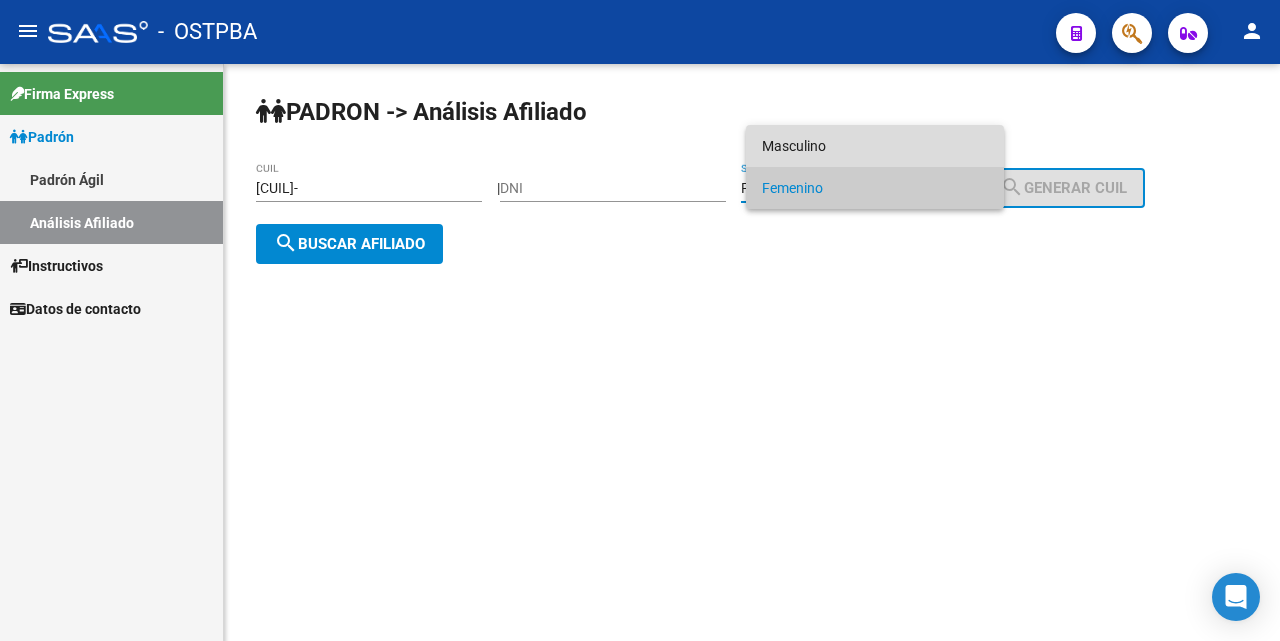 click on "Masculino" at bounding box center (875, 146) 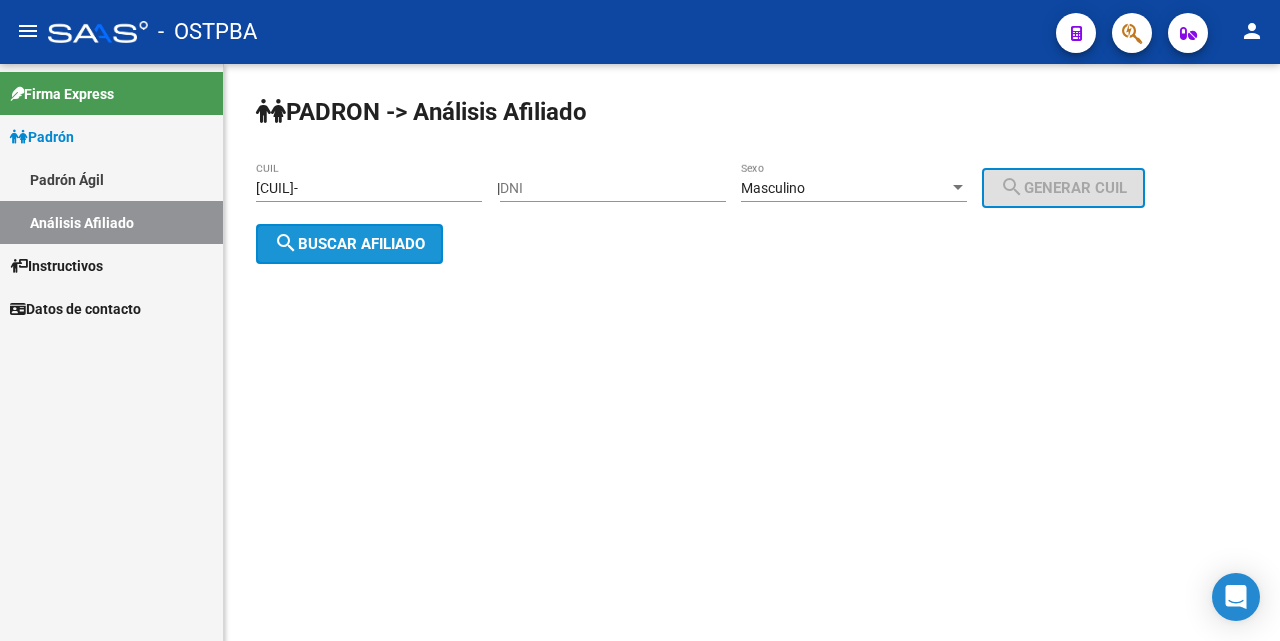 click on "search  Buscar afiliado" 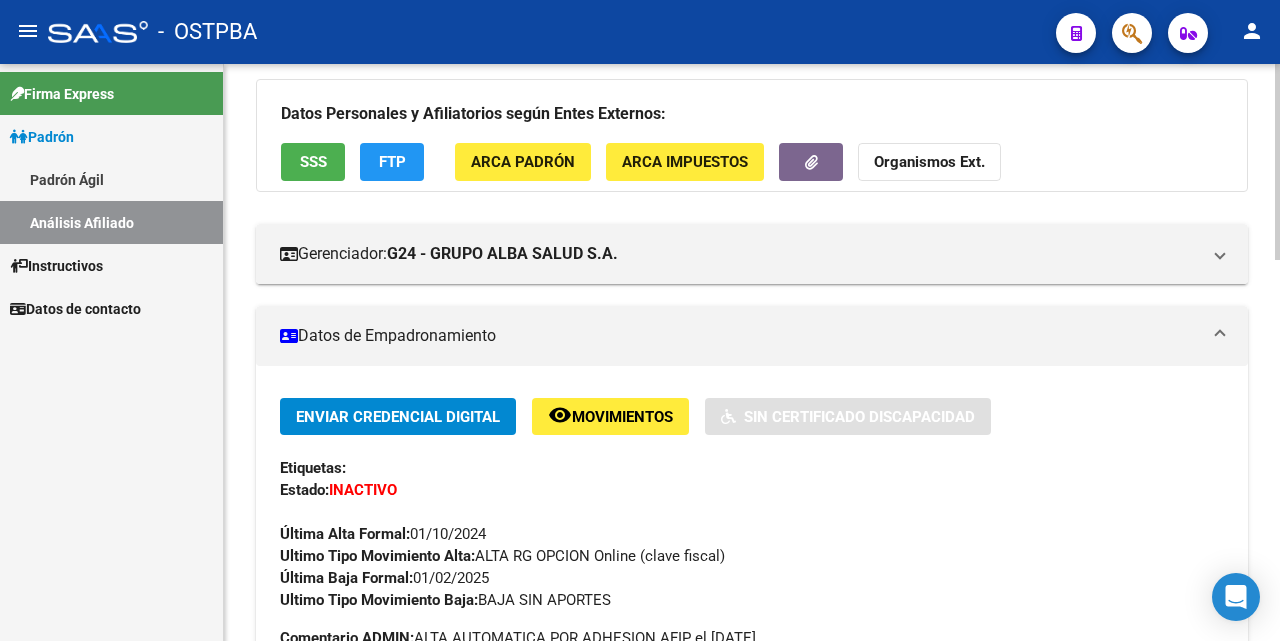 scroll, scrollTop: 0, scrollLeft: 0, axis: both 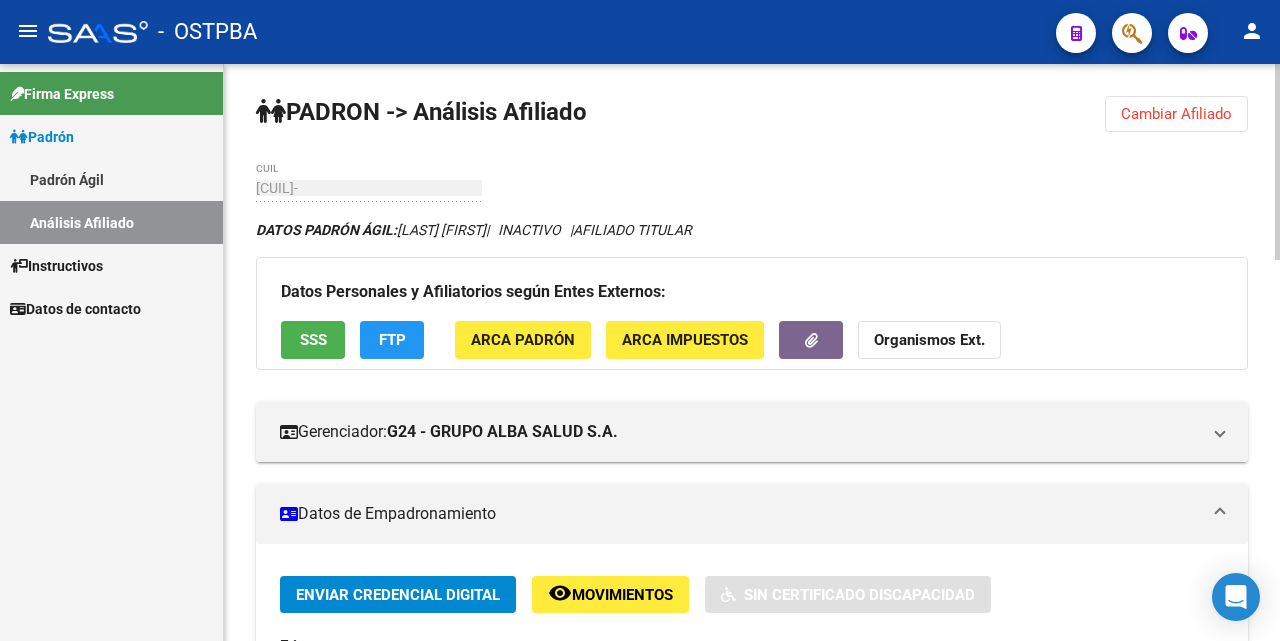 click on "Cambiar Afiliado" 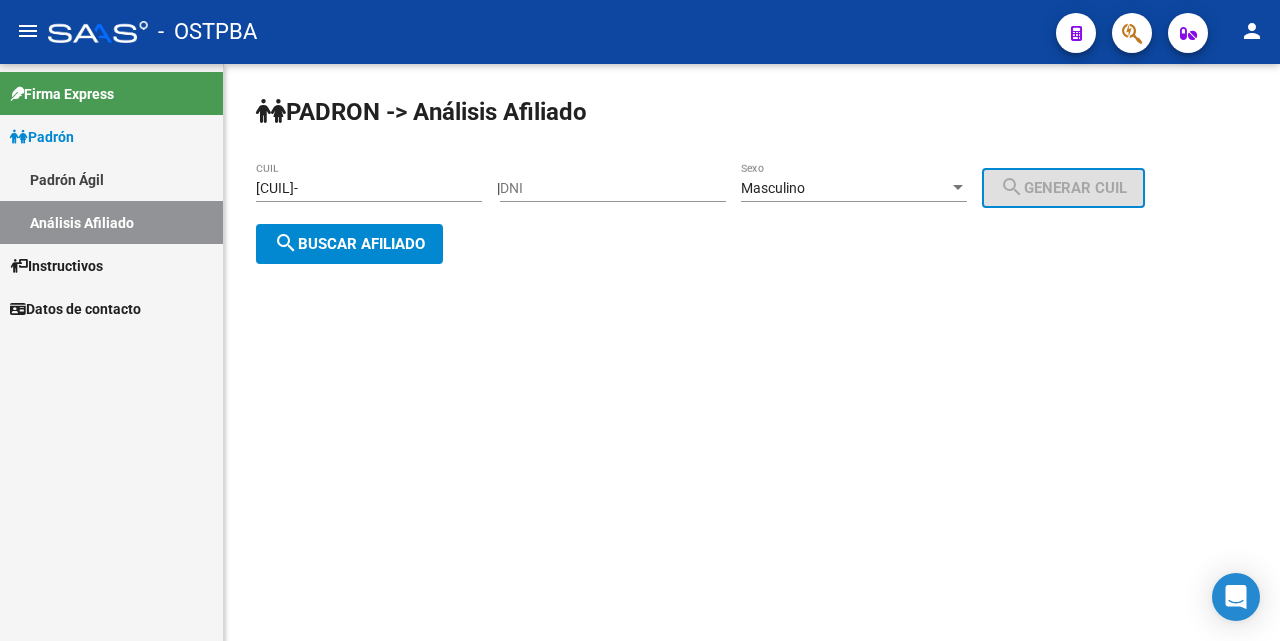 click on "[CUIL]-" at bounding box center [369, 188] 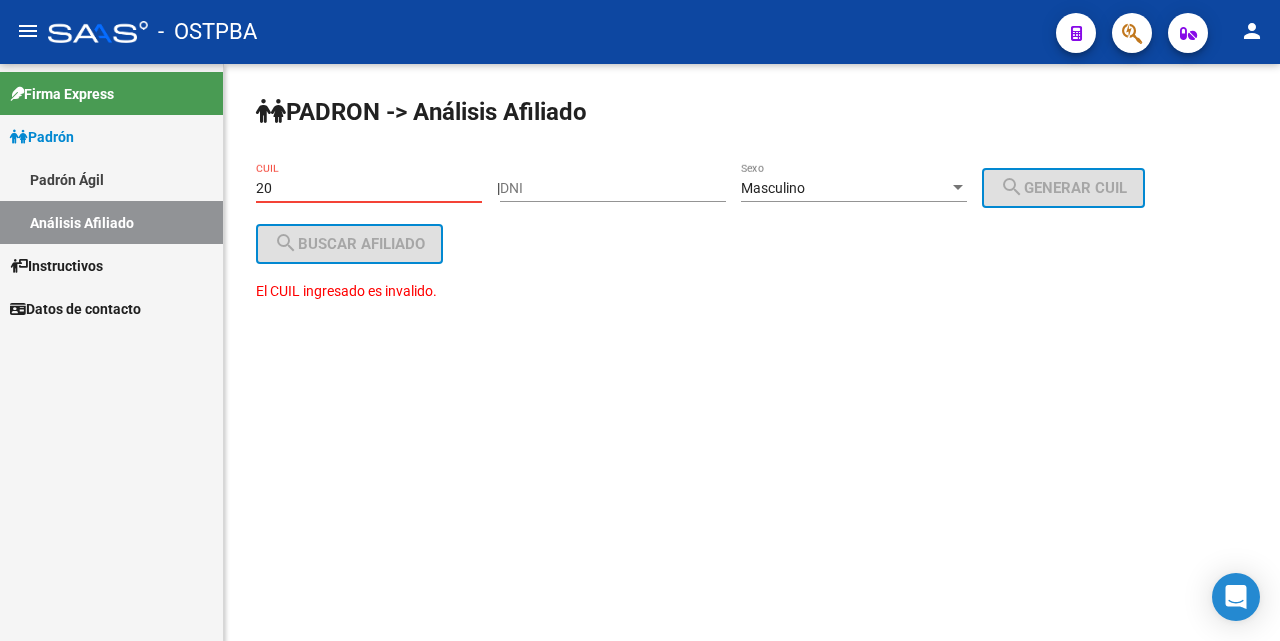 type on "2" 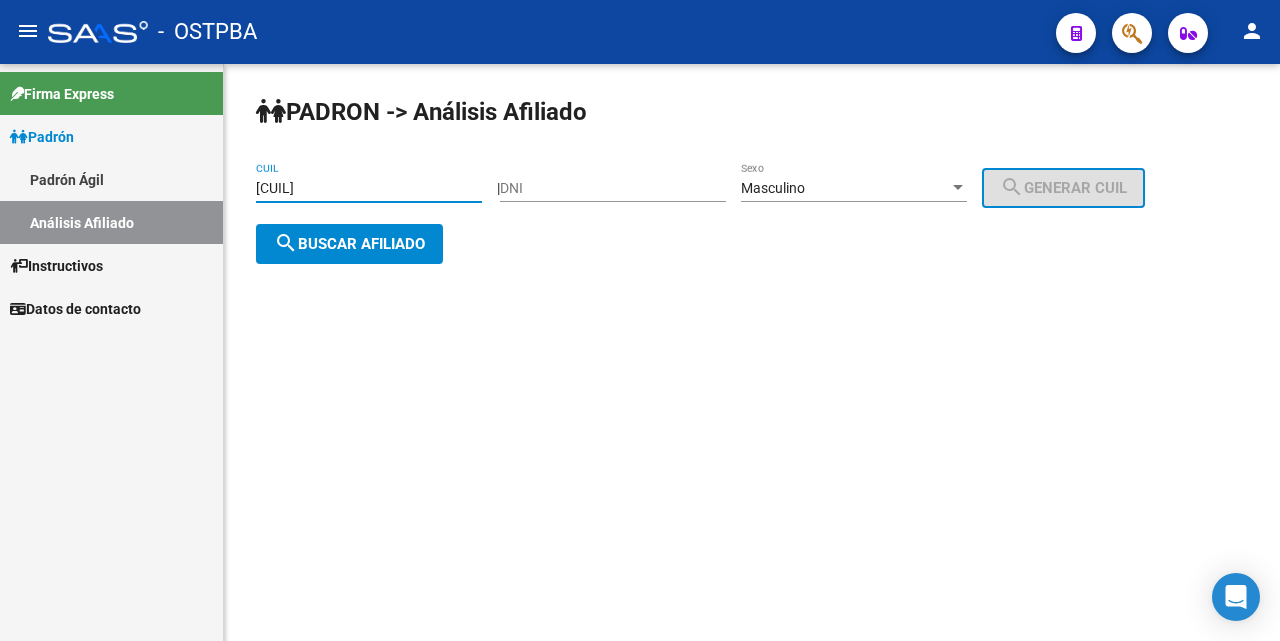 drag, startPoint x: 321, startPoint y: 239, endPoint x: 334, endPoint y: 281, distance: 43.965897 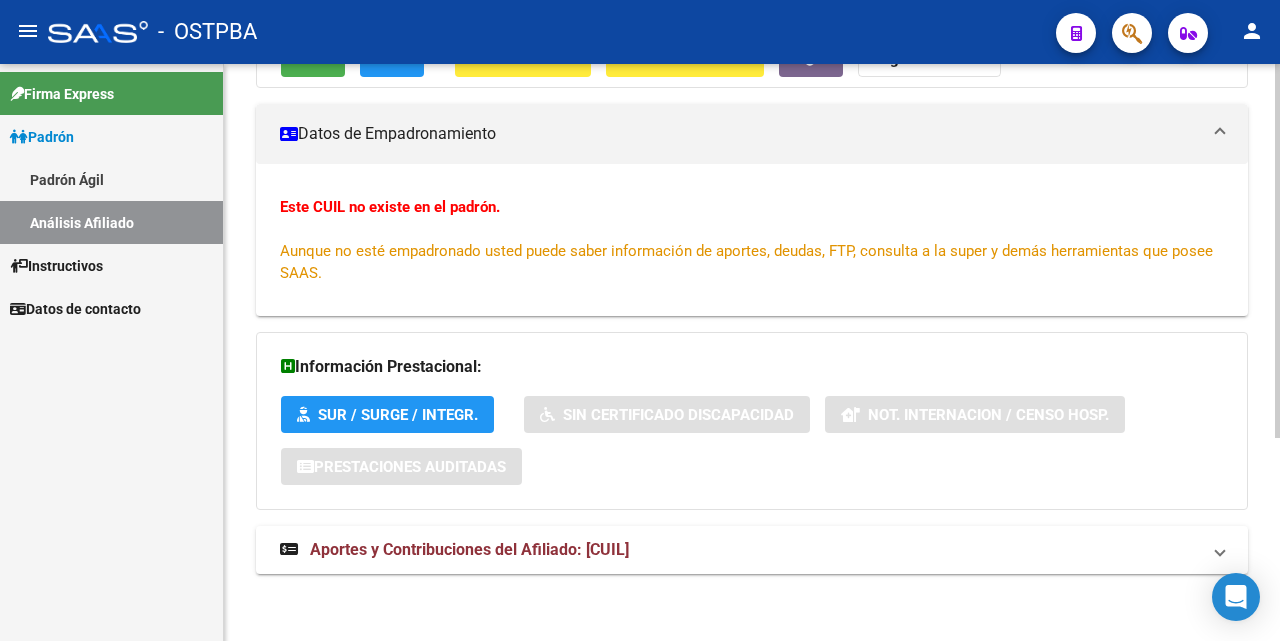 scroll, scrollTop: 312, scrollLeft: 0, axis: vertical 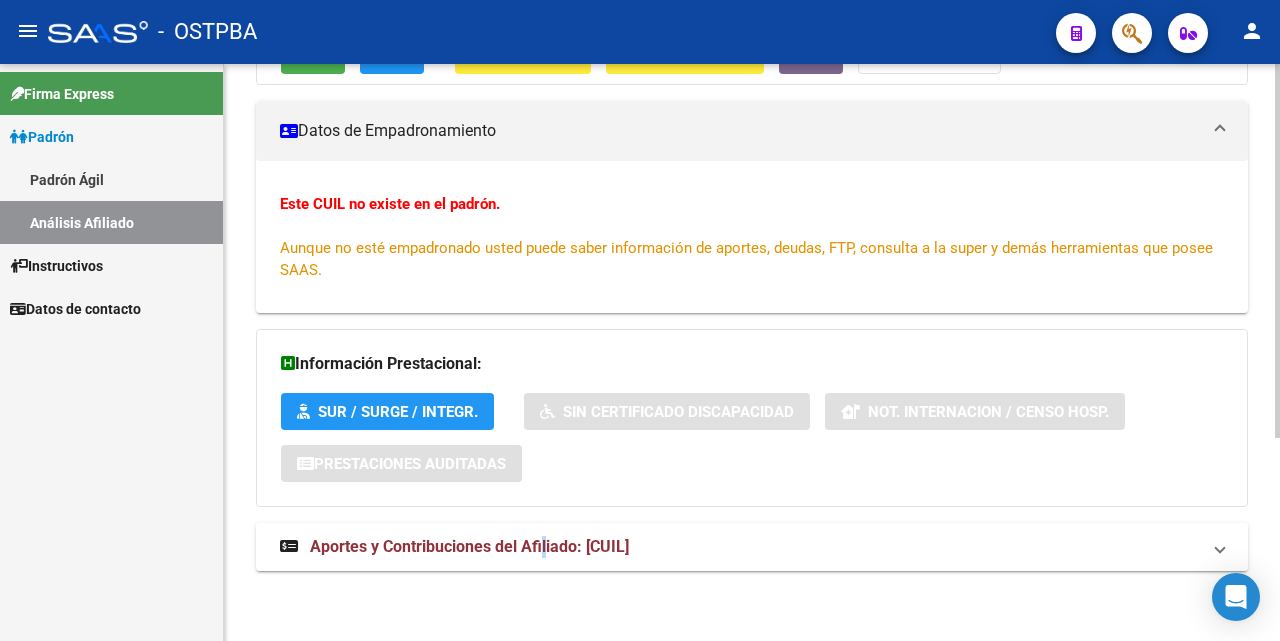 drag, startPoint x: 544, startPoint y: 540, endPoint x: 557, endPoint y: 534, distance: 14.3178215 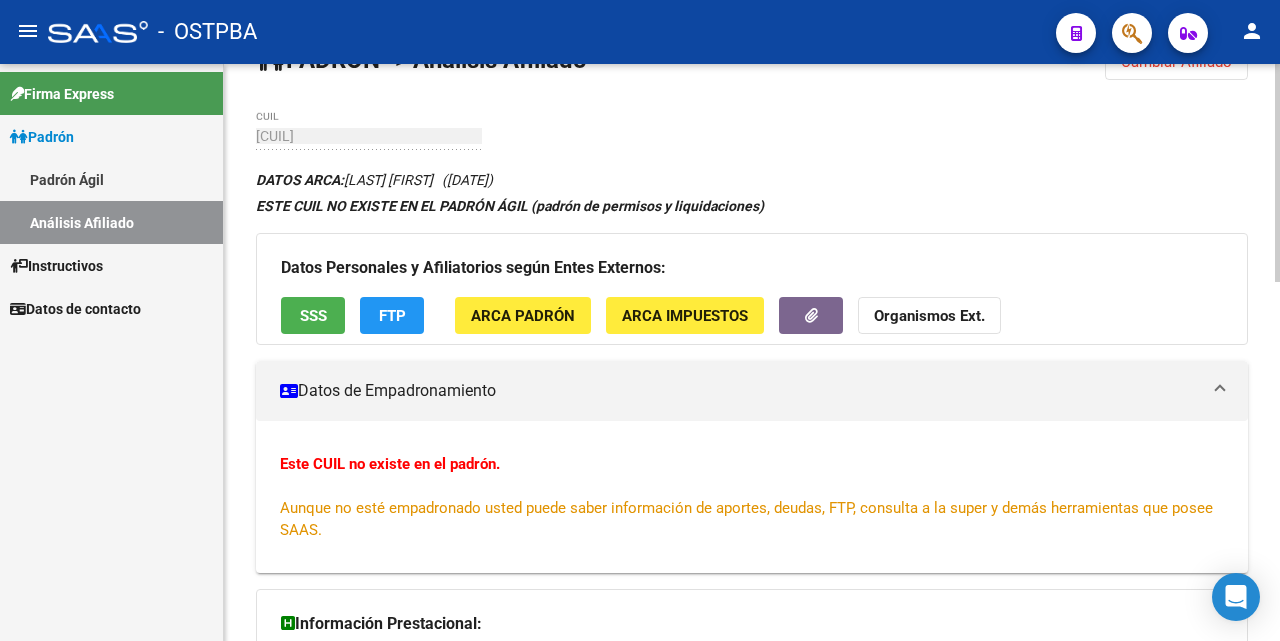 scroll, scrollTop: 0, scrollLeft: 0, axis: both 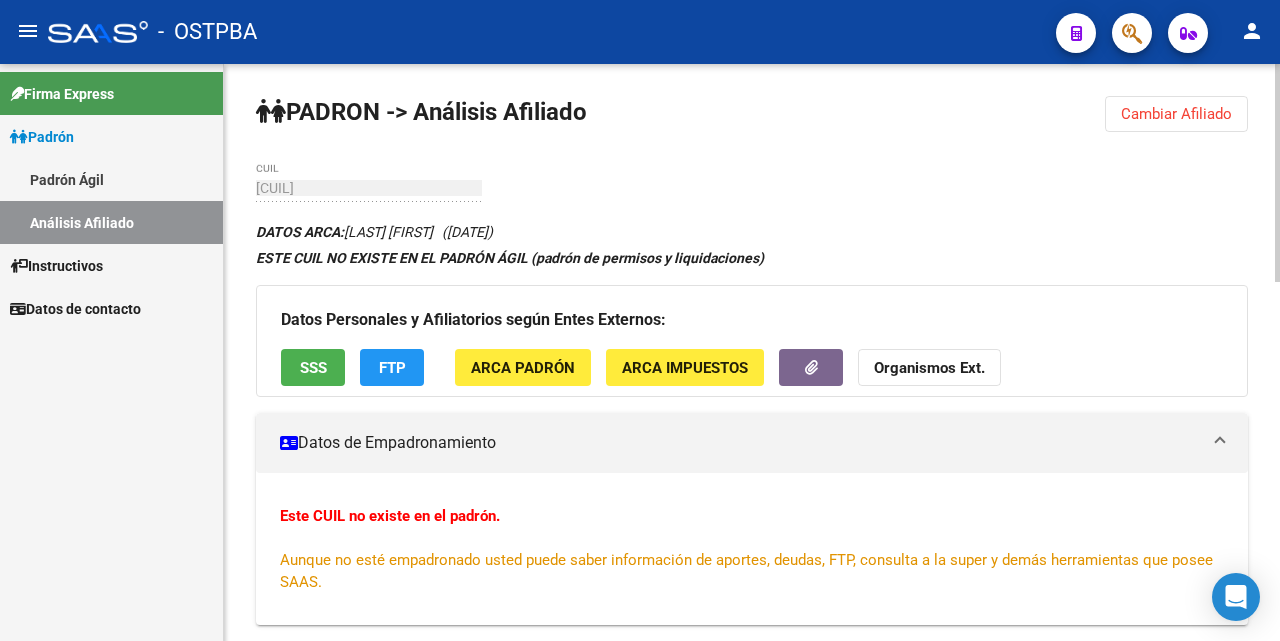 click on "SSS" 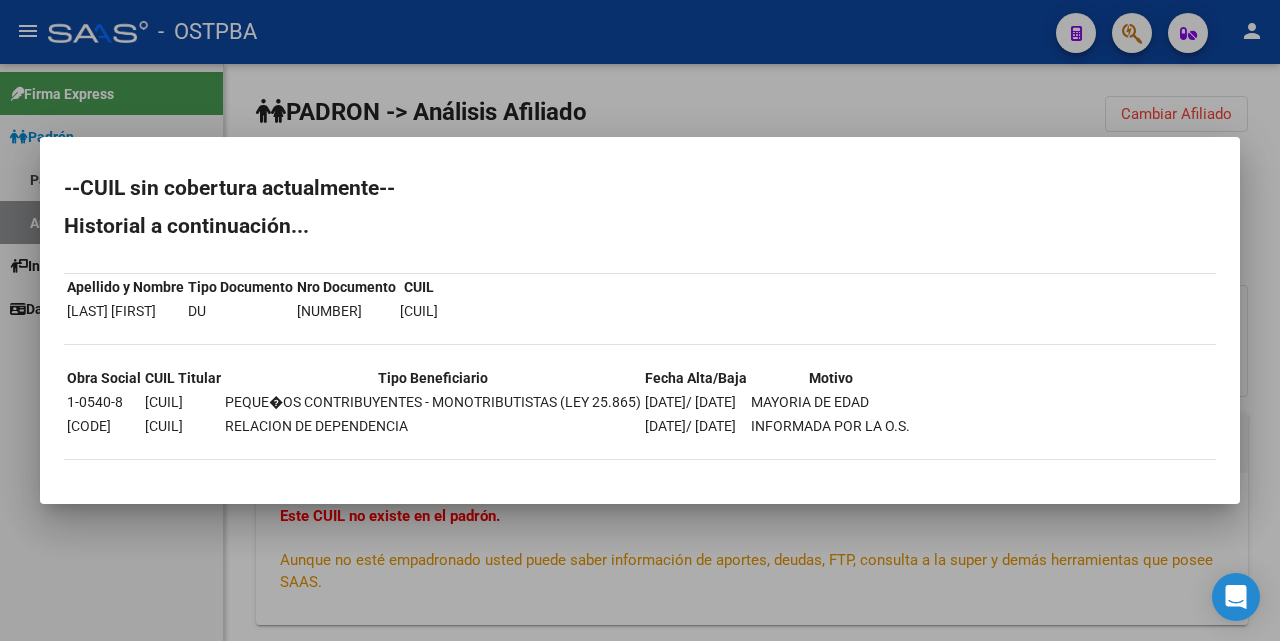 click at bounding box center (640, 320) 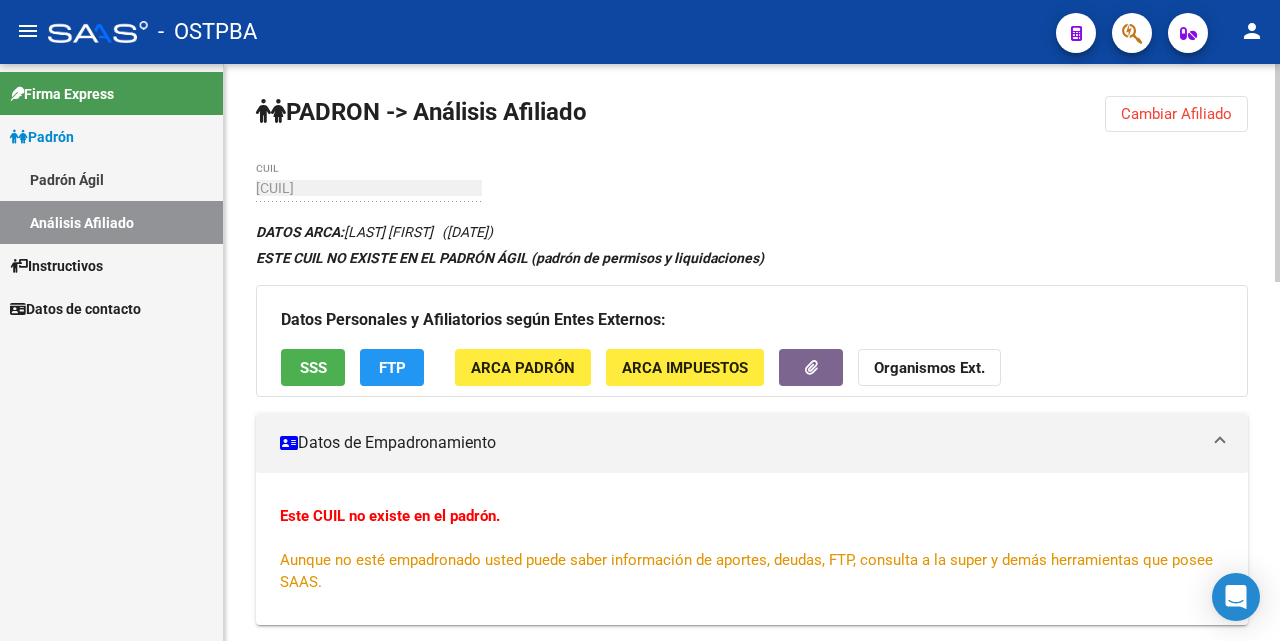 click on "FTP" 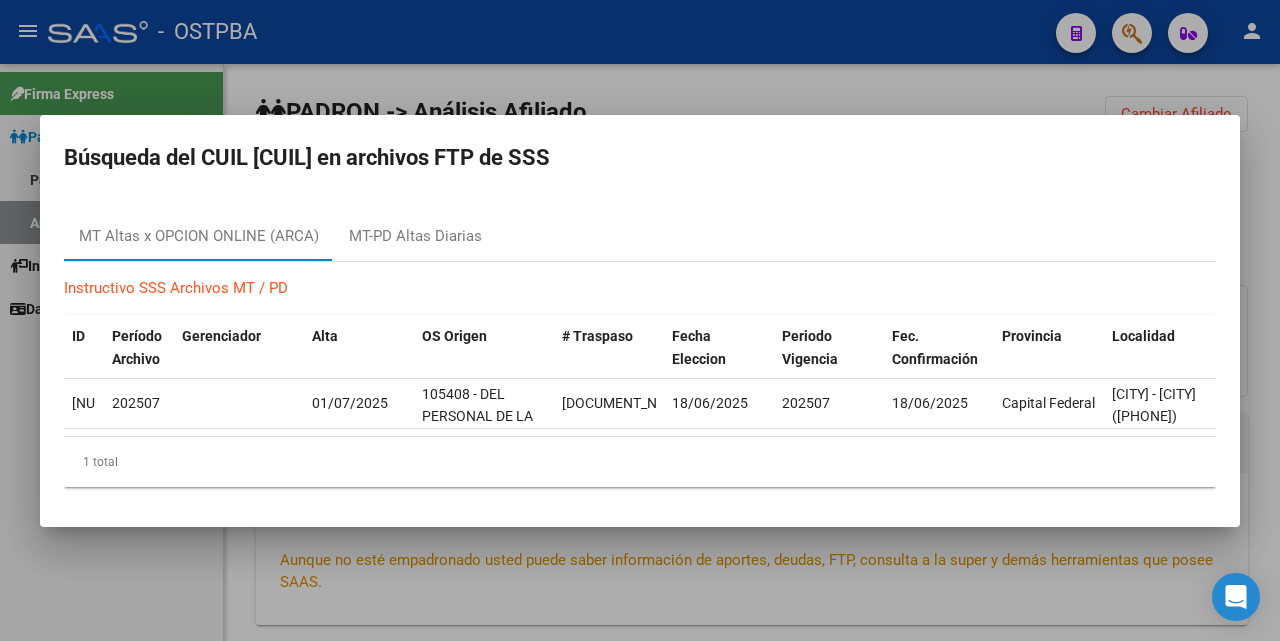 click at bounding box center [640, 320] 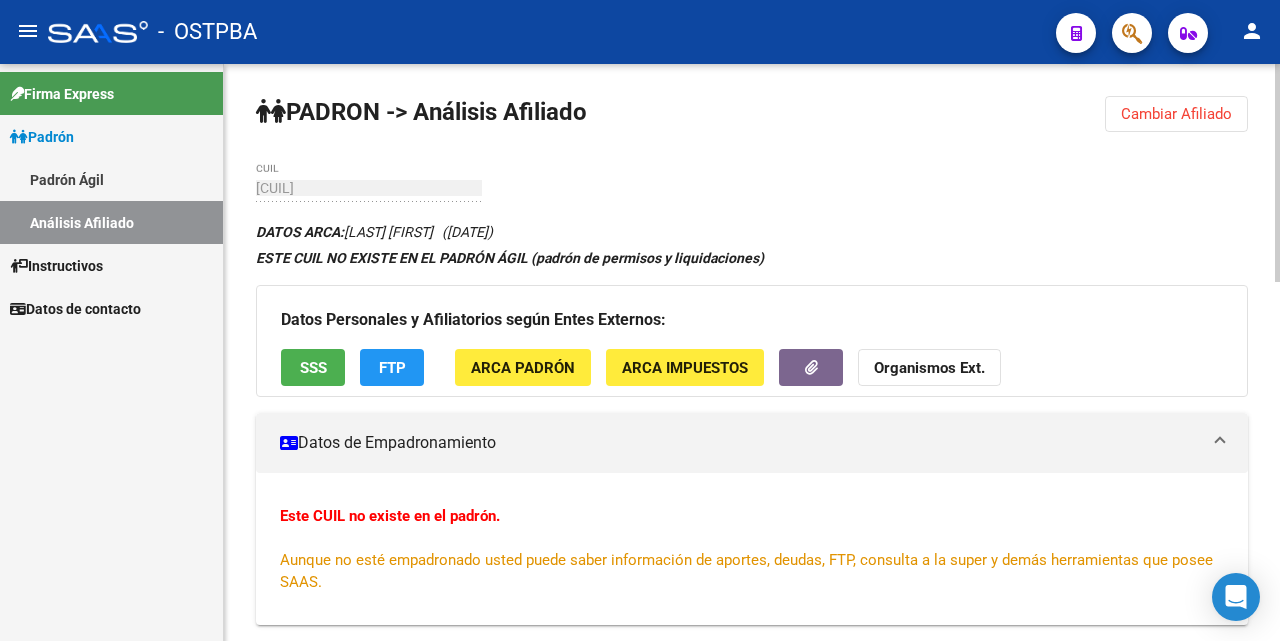 click on "FTP" 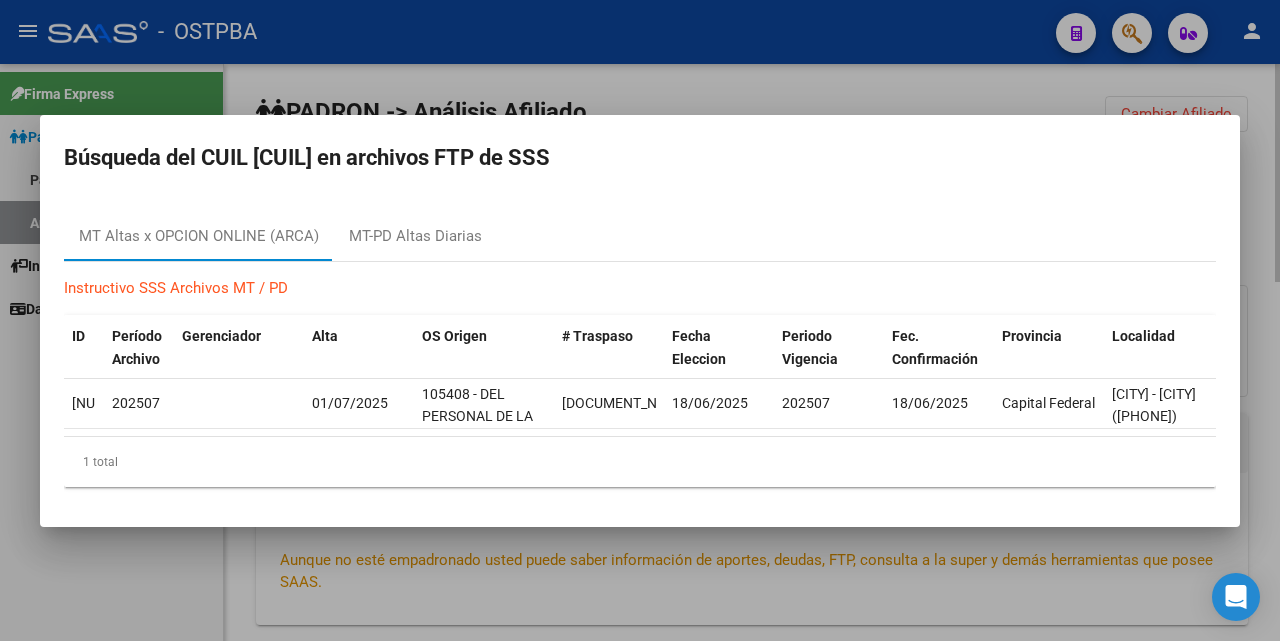 click at bounding box center [640, 320] 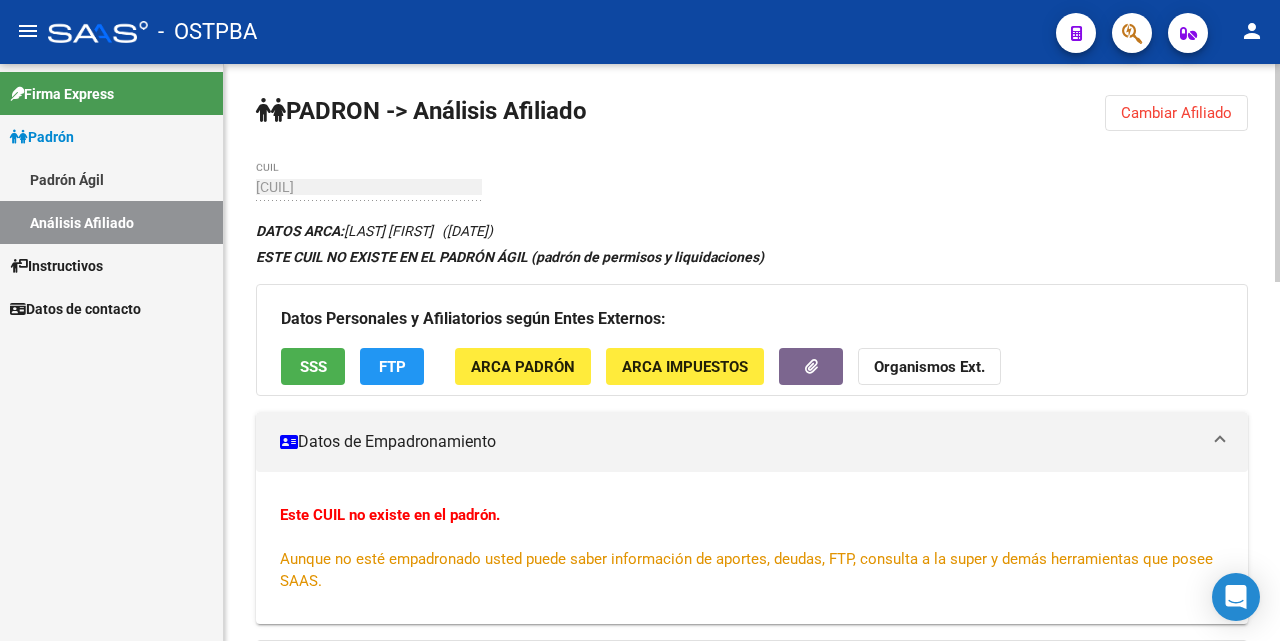 scroll, scrollTop: 0, scrollLeft: 0, axis: both 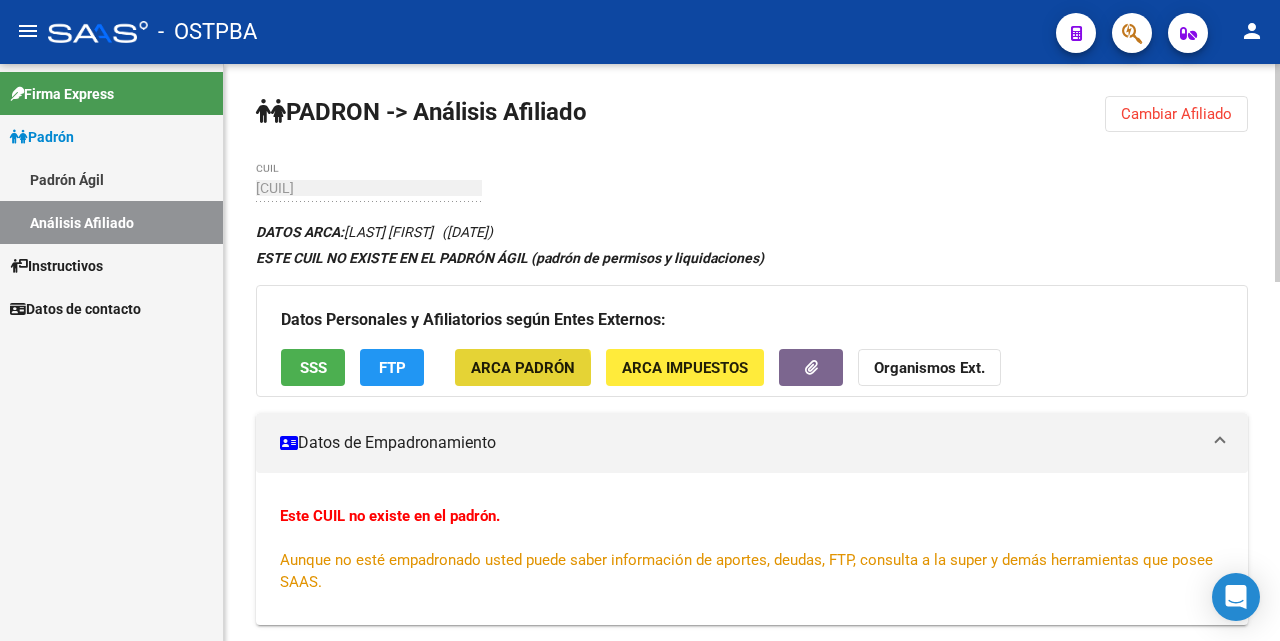 click on "ARCA Padrón" 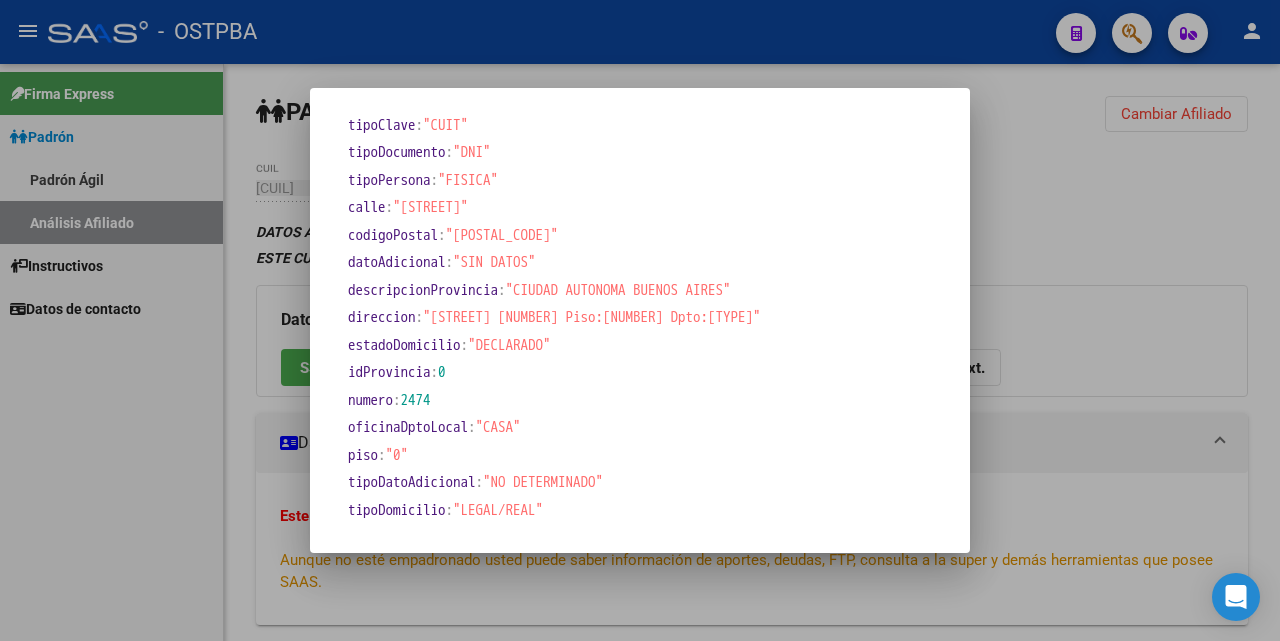 scroll, scrollTop: 1226, scrollLeft: 0, axis: vertical 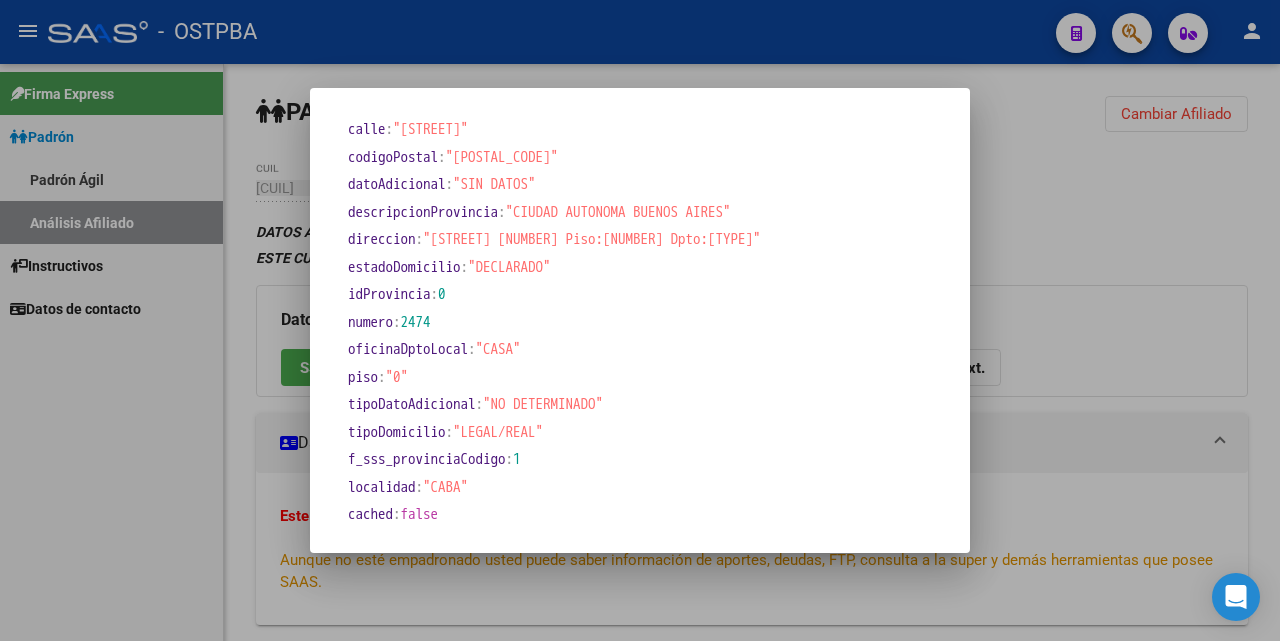click at bounding box center (640, 320) 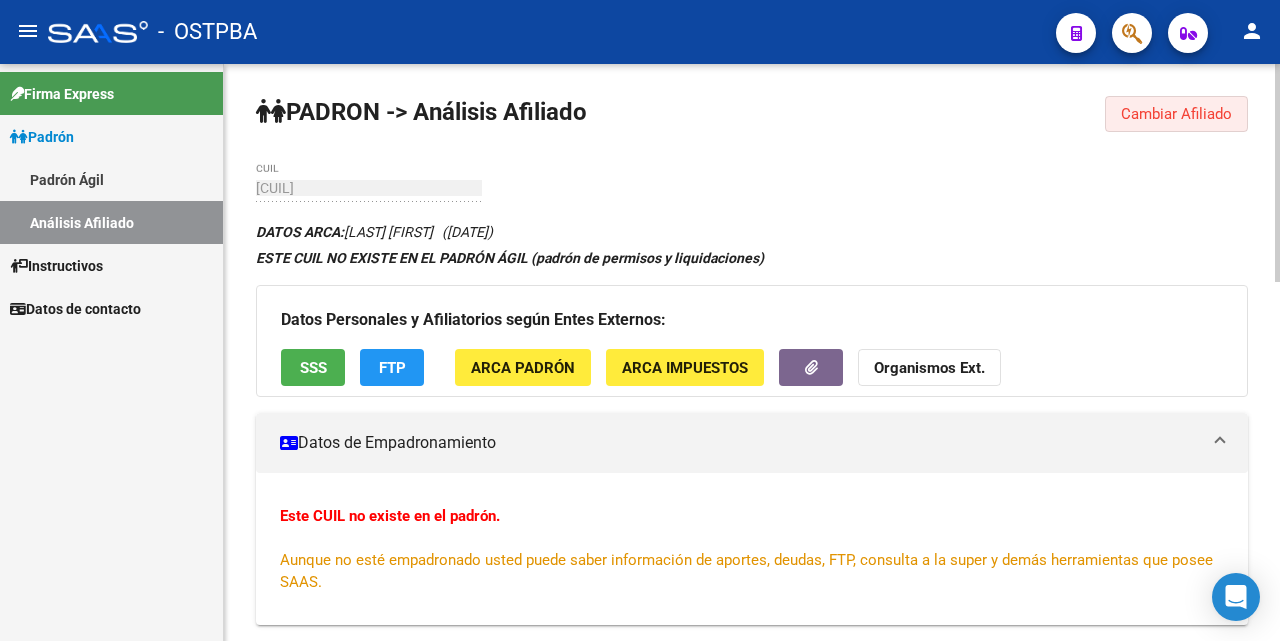 click on "Cambiar Afiliado" 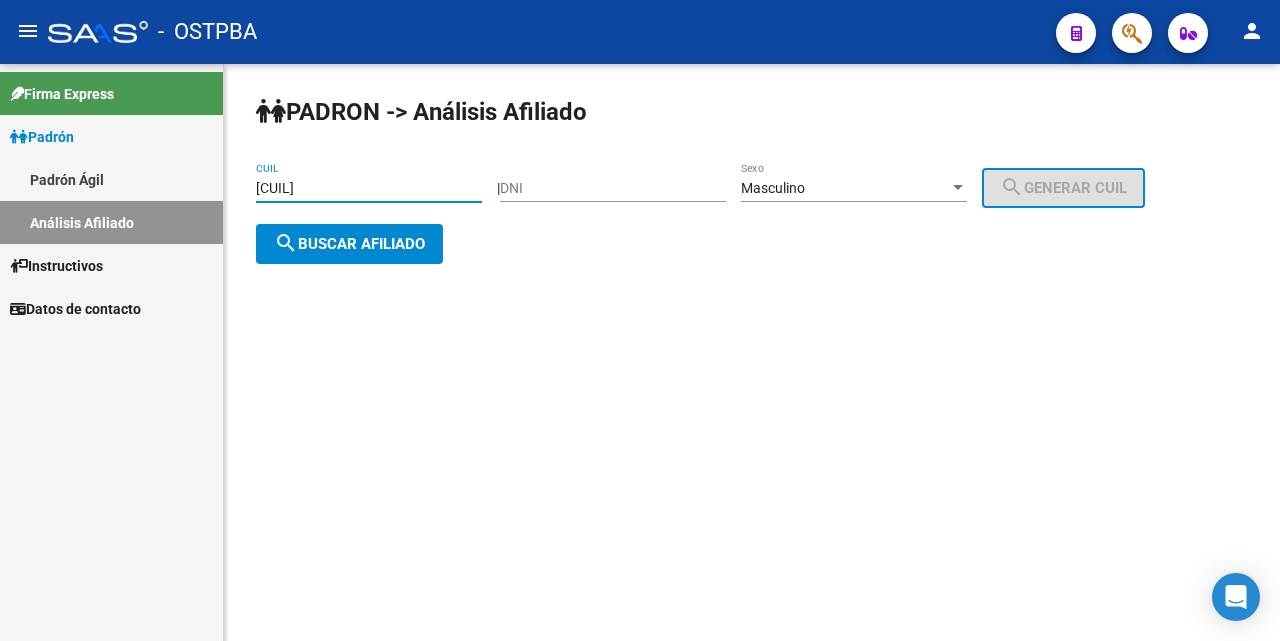 click on "[CUIL]" at bounding box center [369, 188] 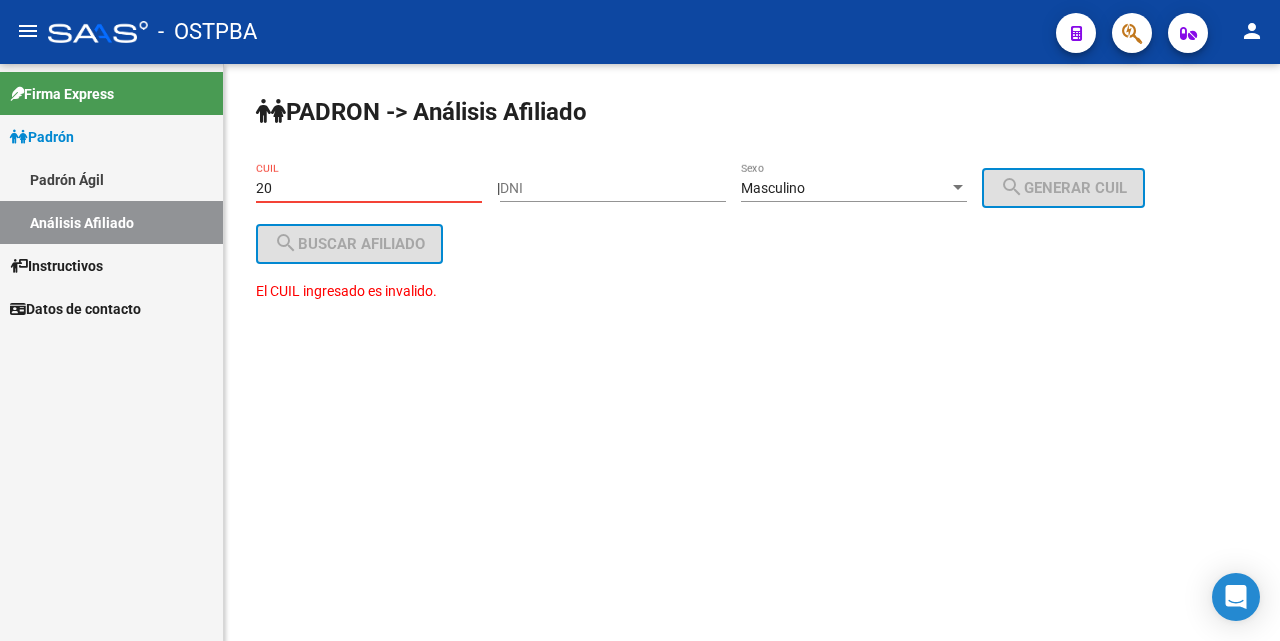 type on "2" 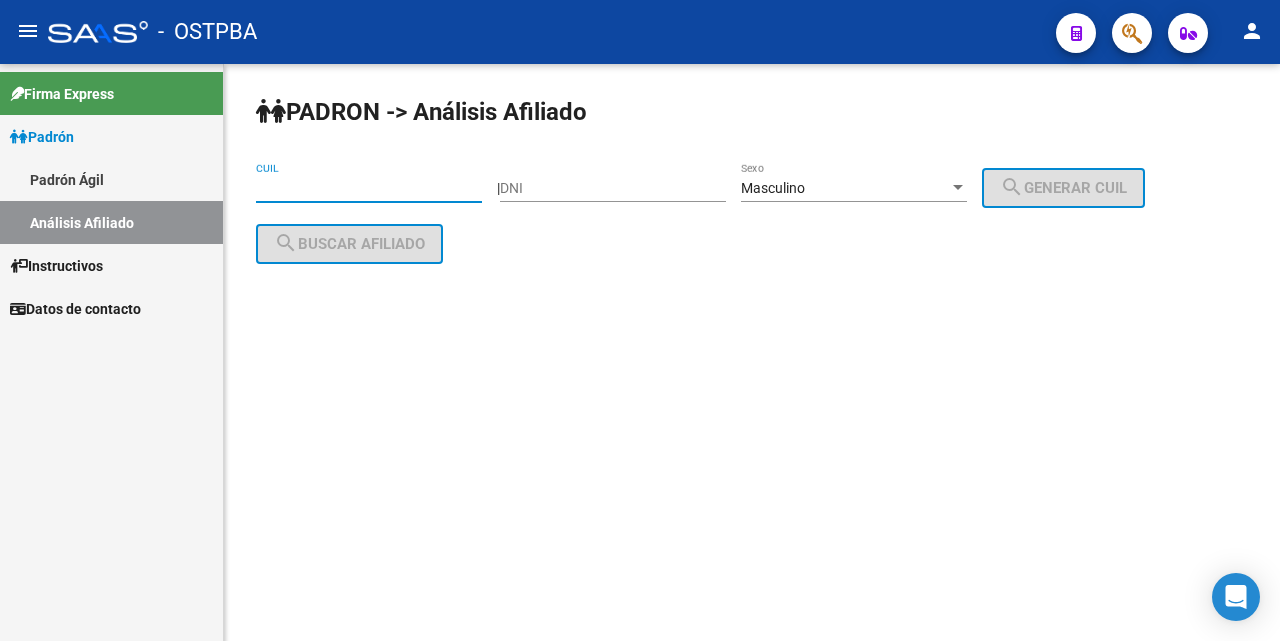 click on "DNI" at bounding box center (613, 188) 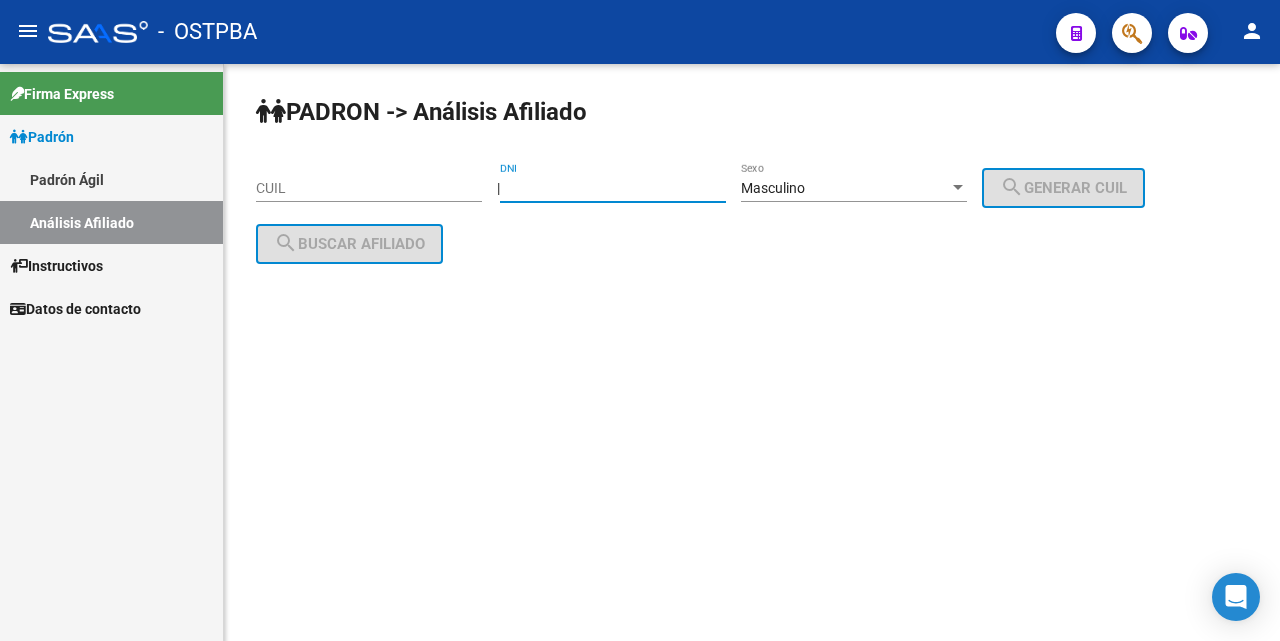 click on "CUIL" at bounding box center (369, 188) 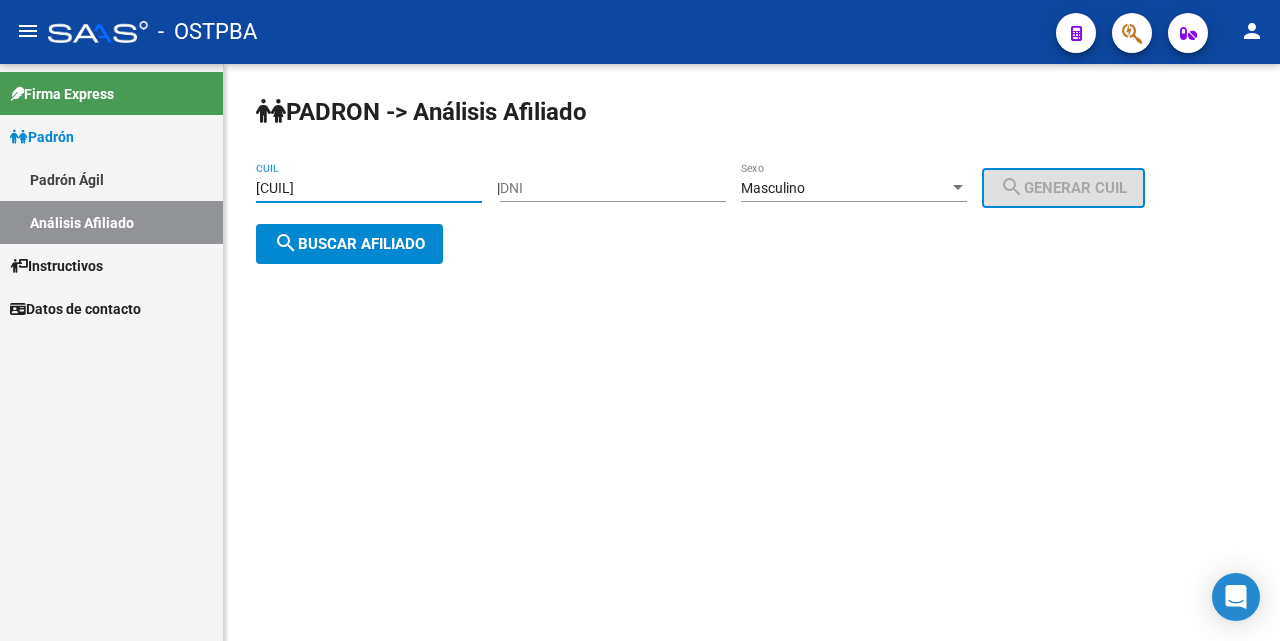 click on "search  Buscar afiliado" 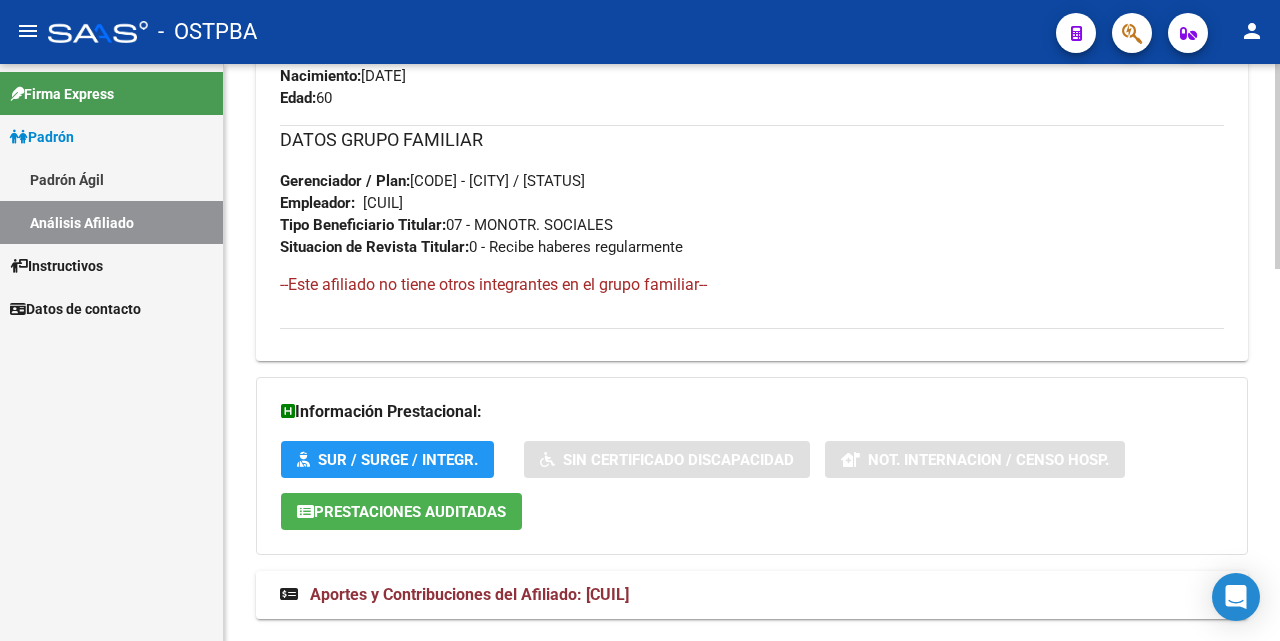 scroll, scrollTop: 1000, scrollLeft: 0, axis: vertical 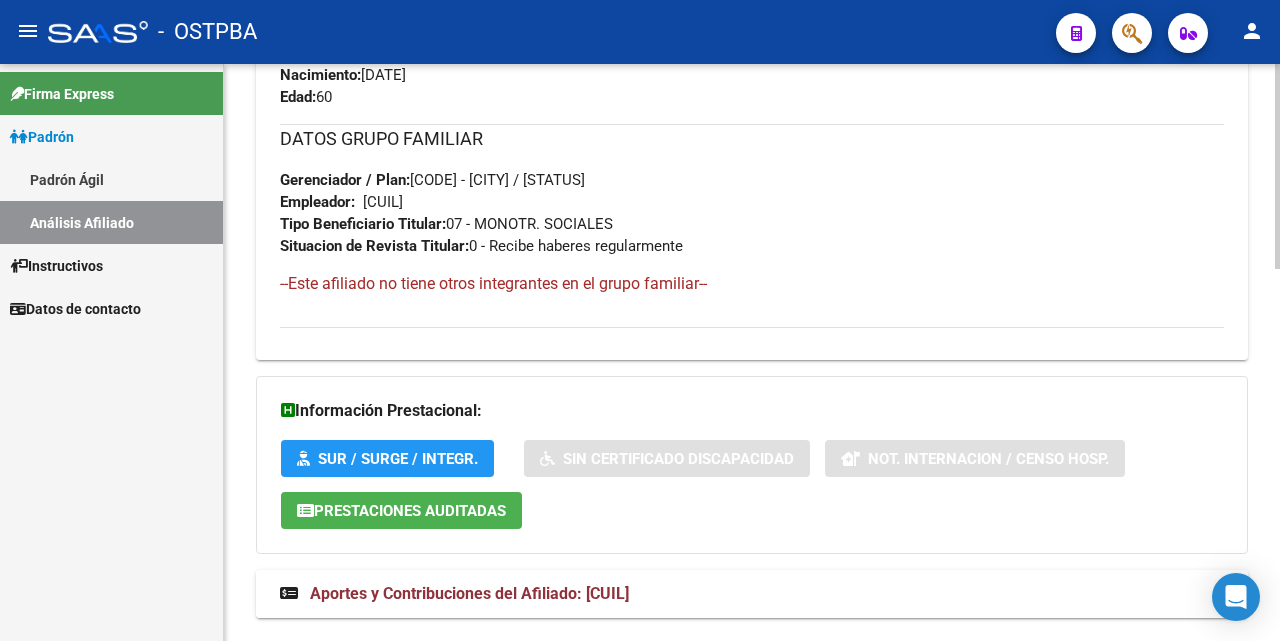 click on "Aportes y Contribuciones del Afiliado: [CUIL]" at bounding box center (469, 593) 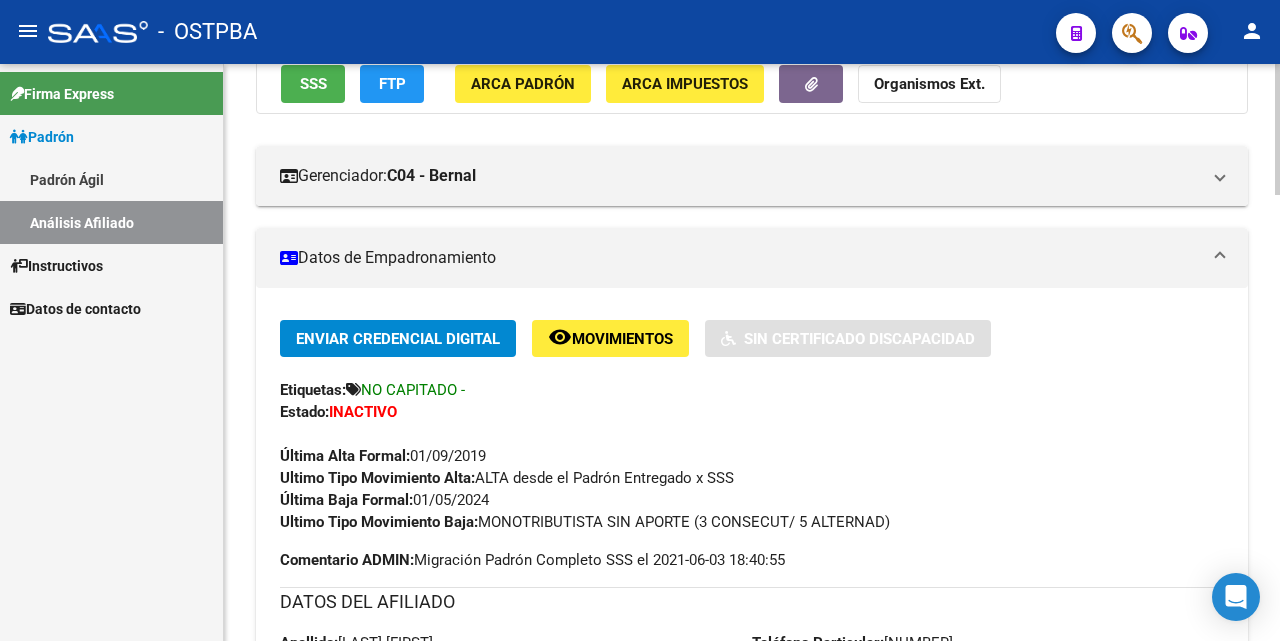 scroll, scrollTop: 200, scrollLeft: 0, axis: vertical 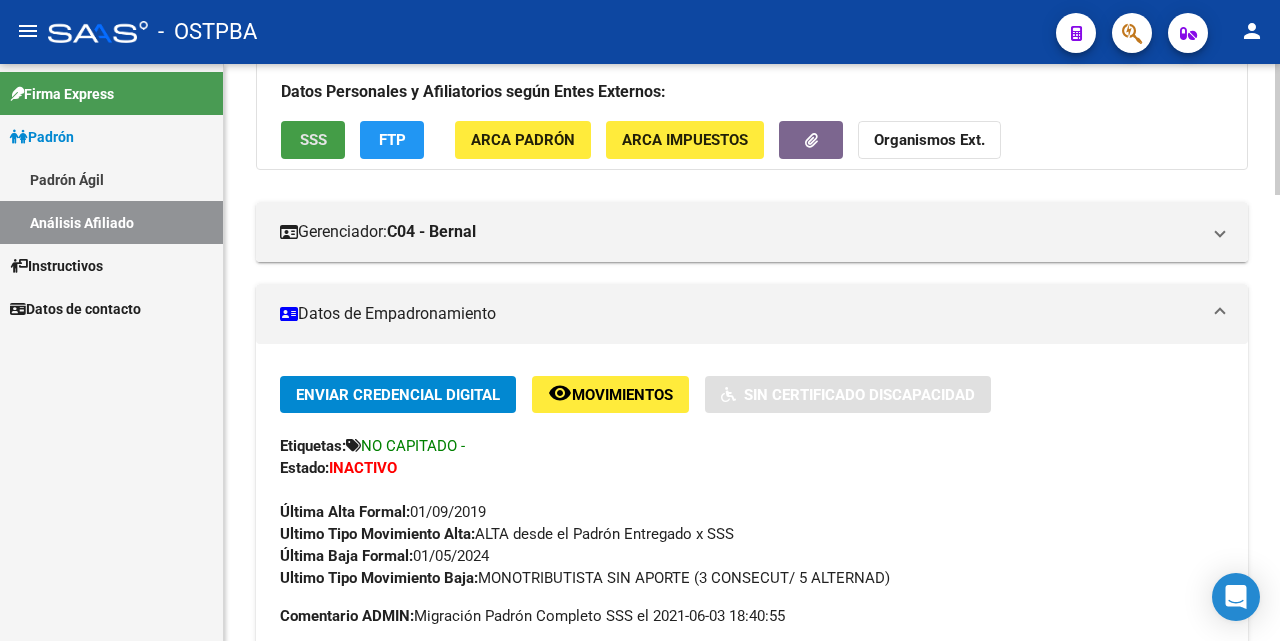 click on "SSS" 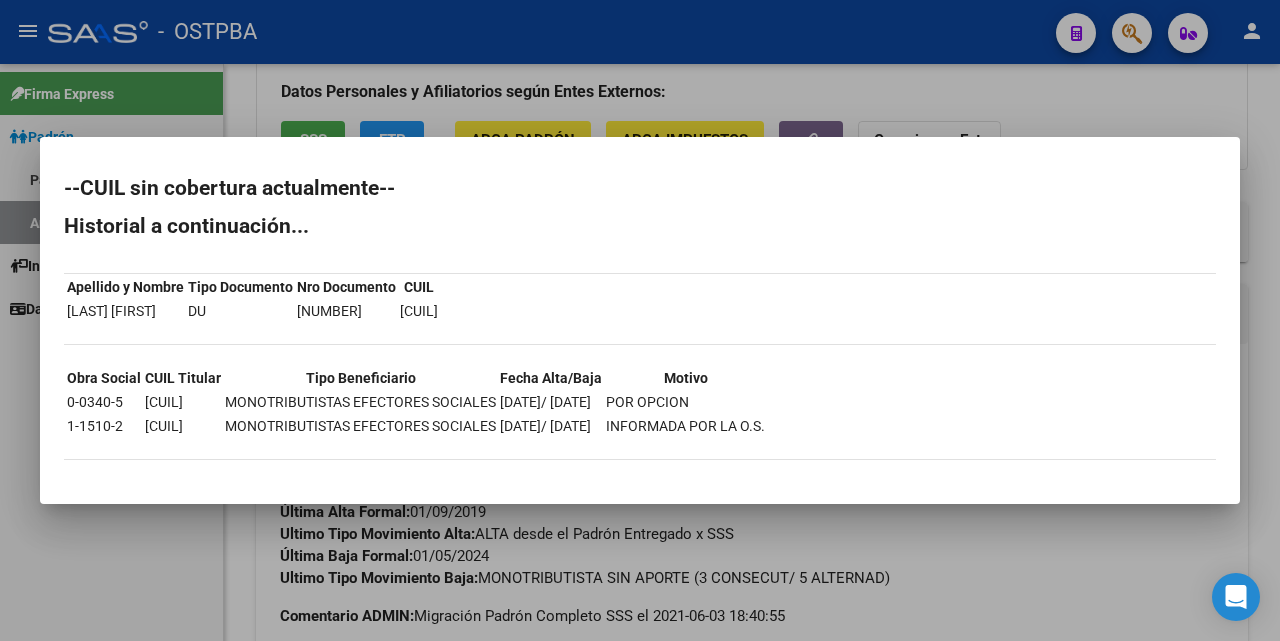 click at bounding box center (640, 320) 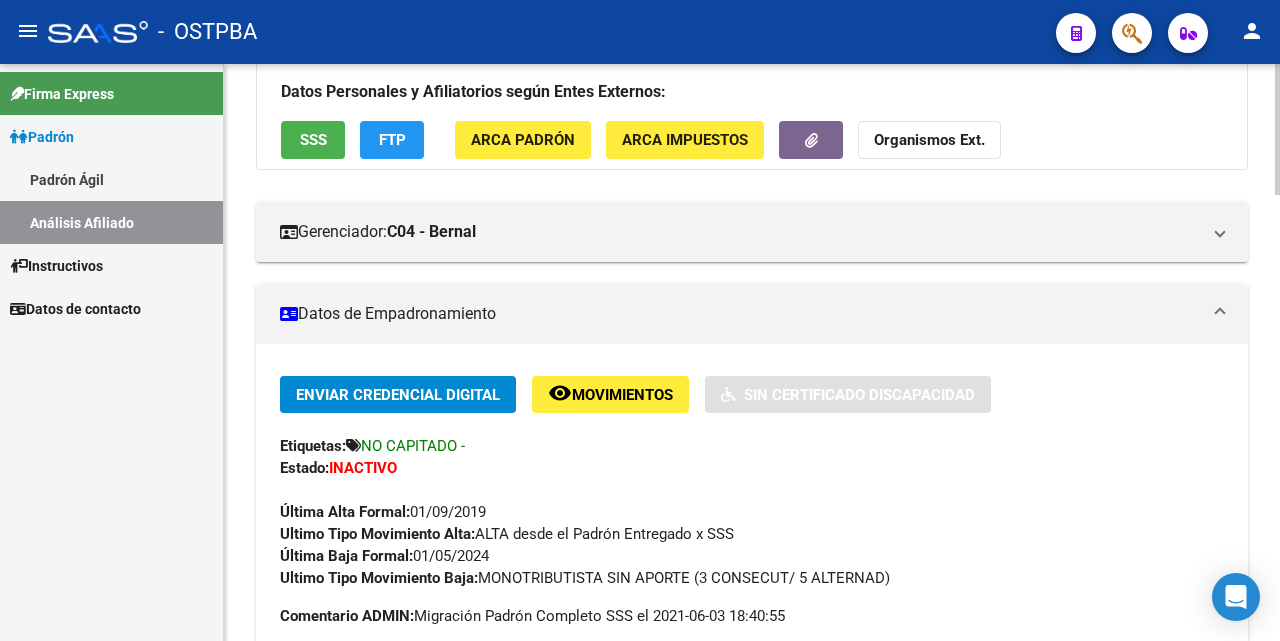 click on "FTP" 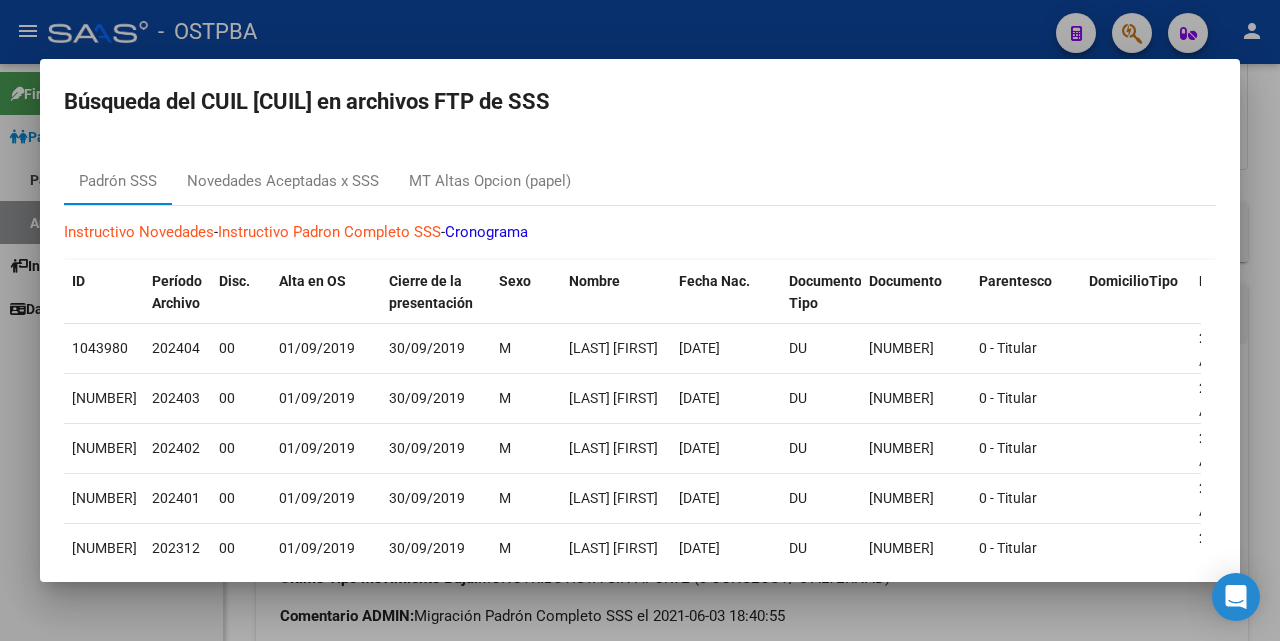 click at bounding box center (640, 320) 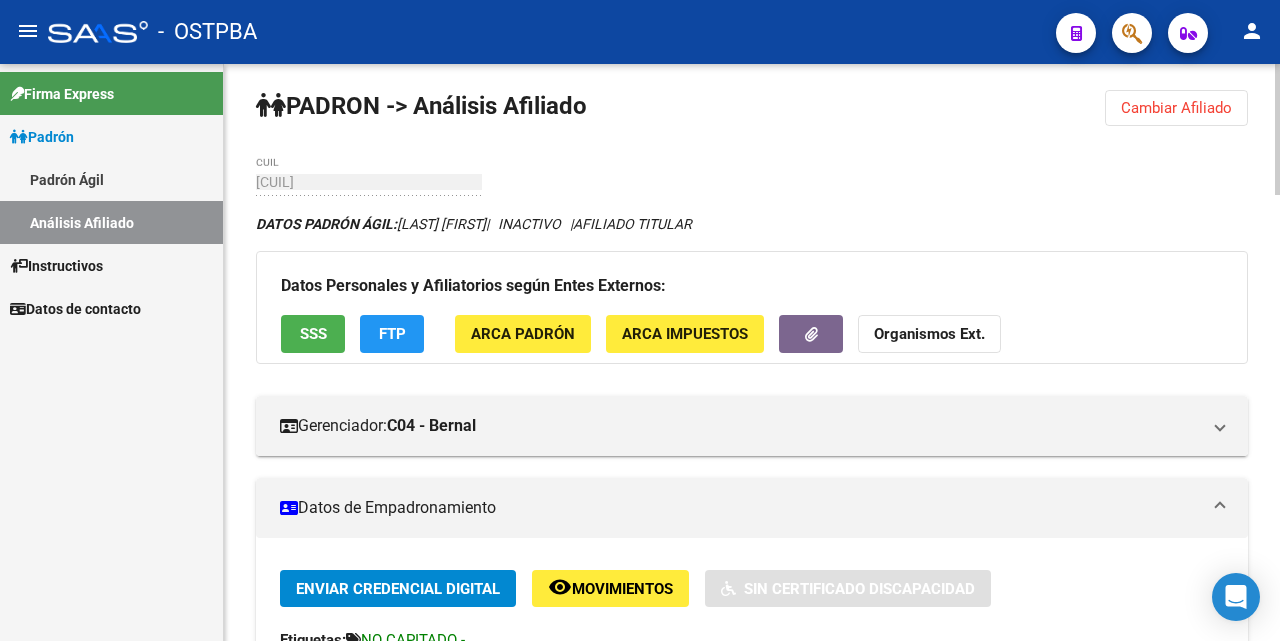 scroll, scrollTop: 0, scrollLeft: 0, axis: both 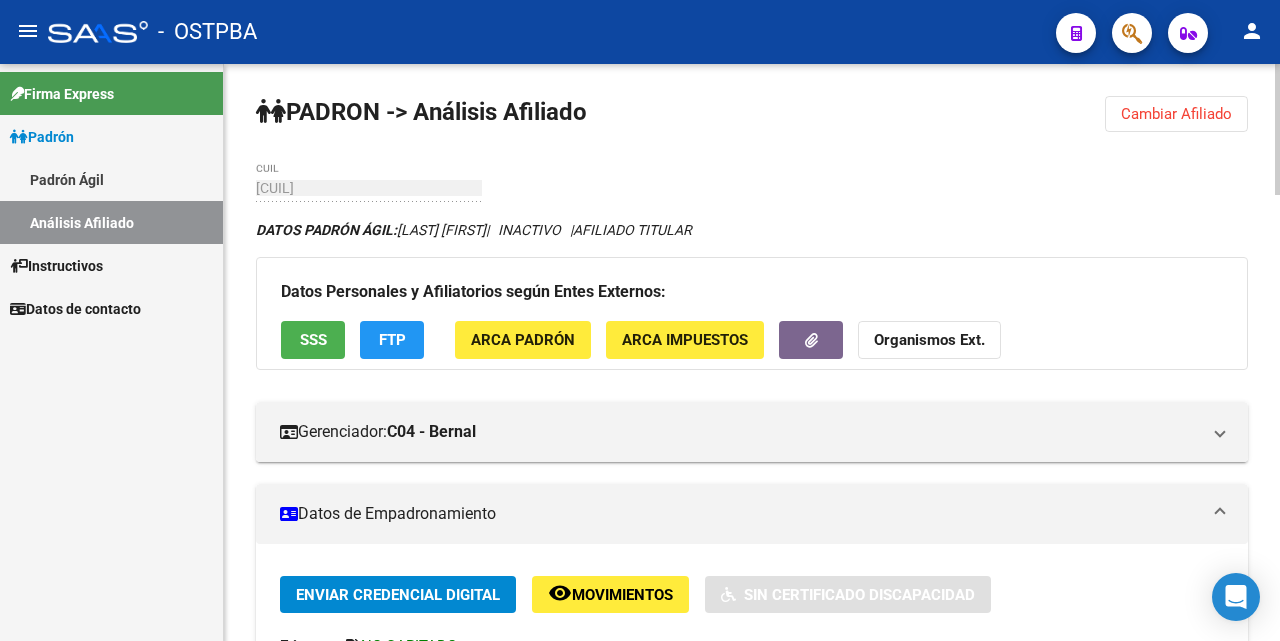 click on "ARCA Padrón" 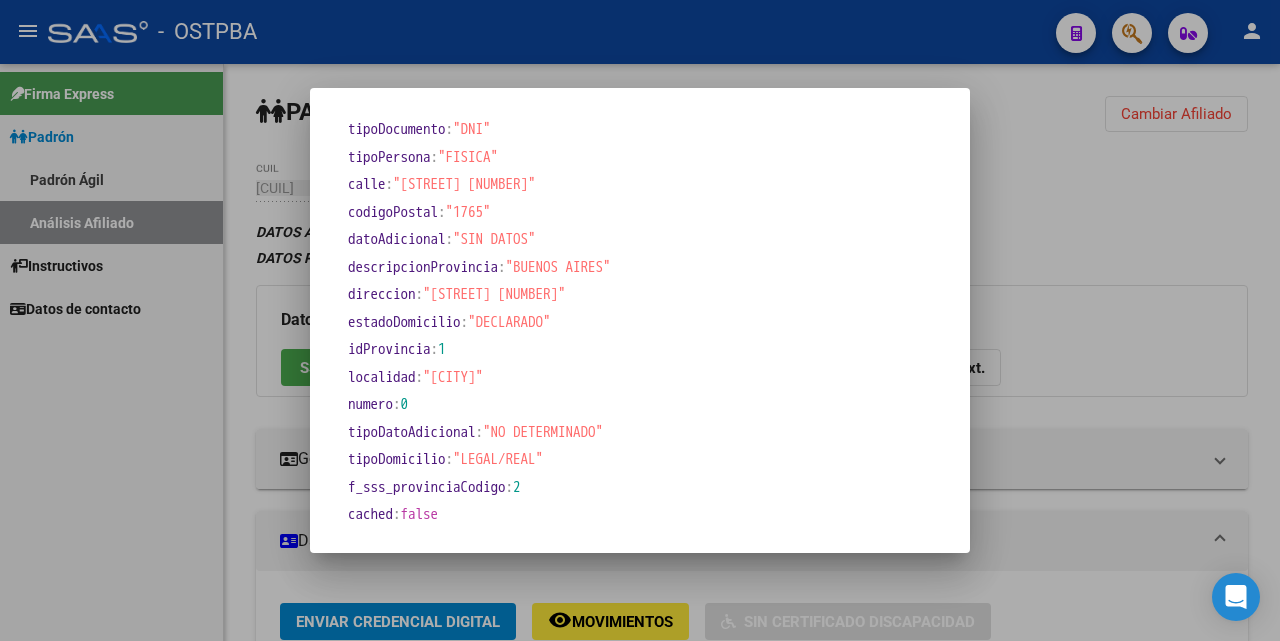 scroll, scrollTop: 761, scrollLeft: 0, axis: vertical 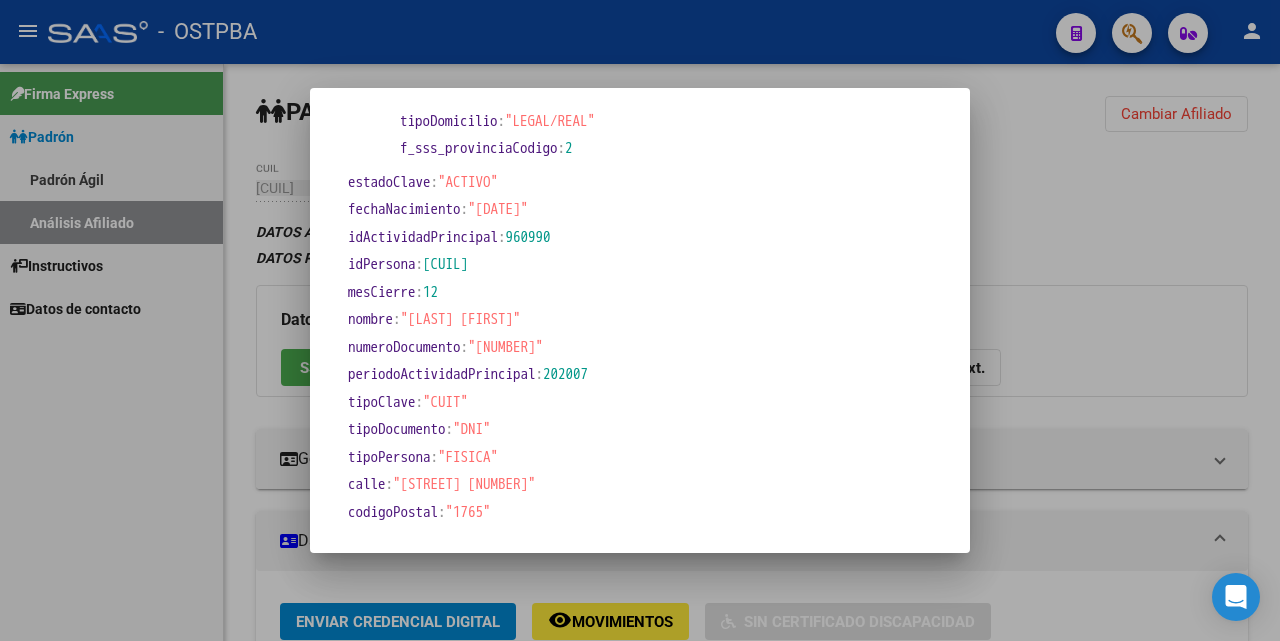 click at bounding box center (640, 320) 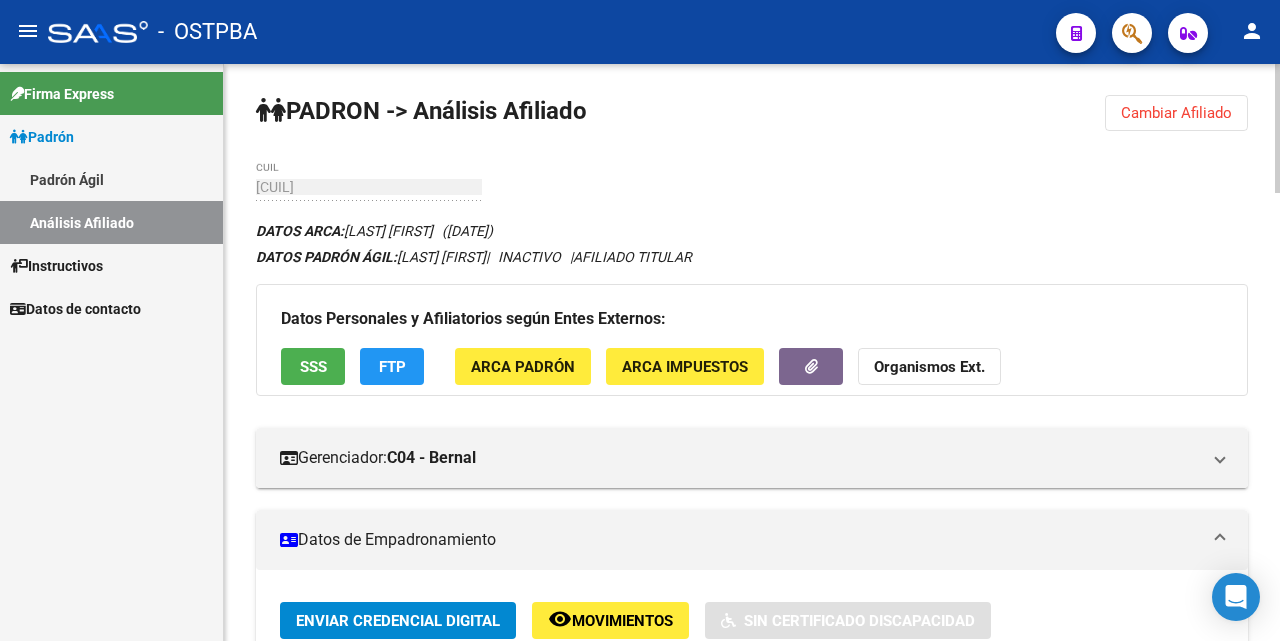 scroll, scrollTop: 0, scrollLeft: 0, axis: both 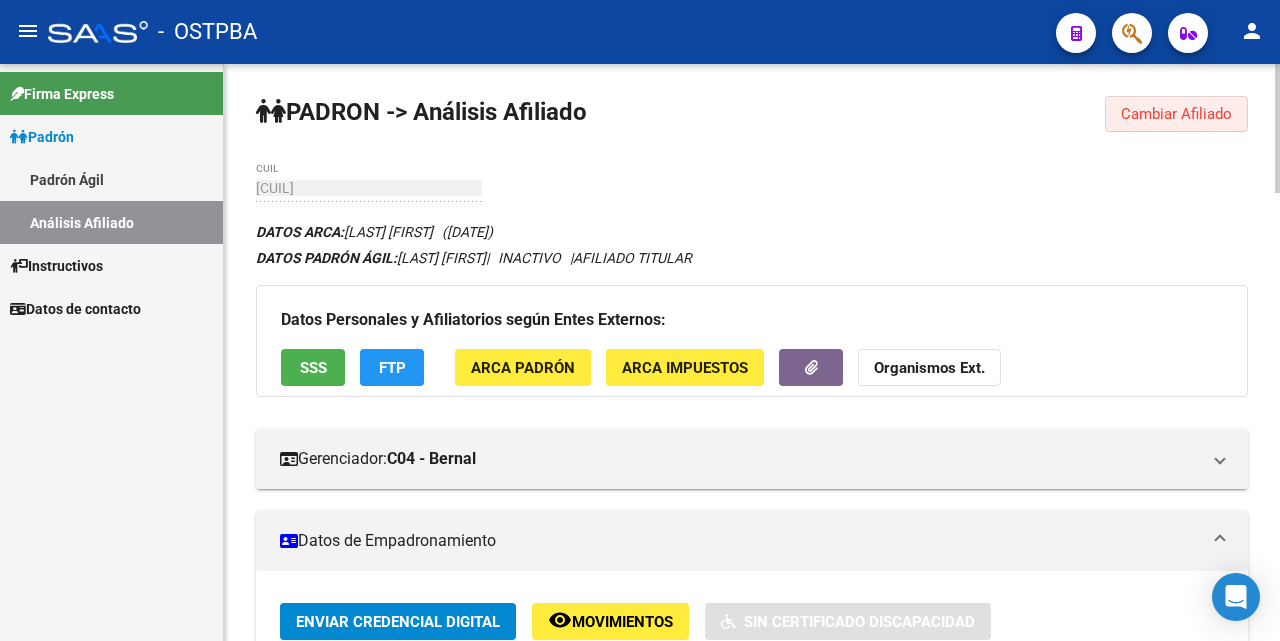 click on "Cambiar Afiliado" 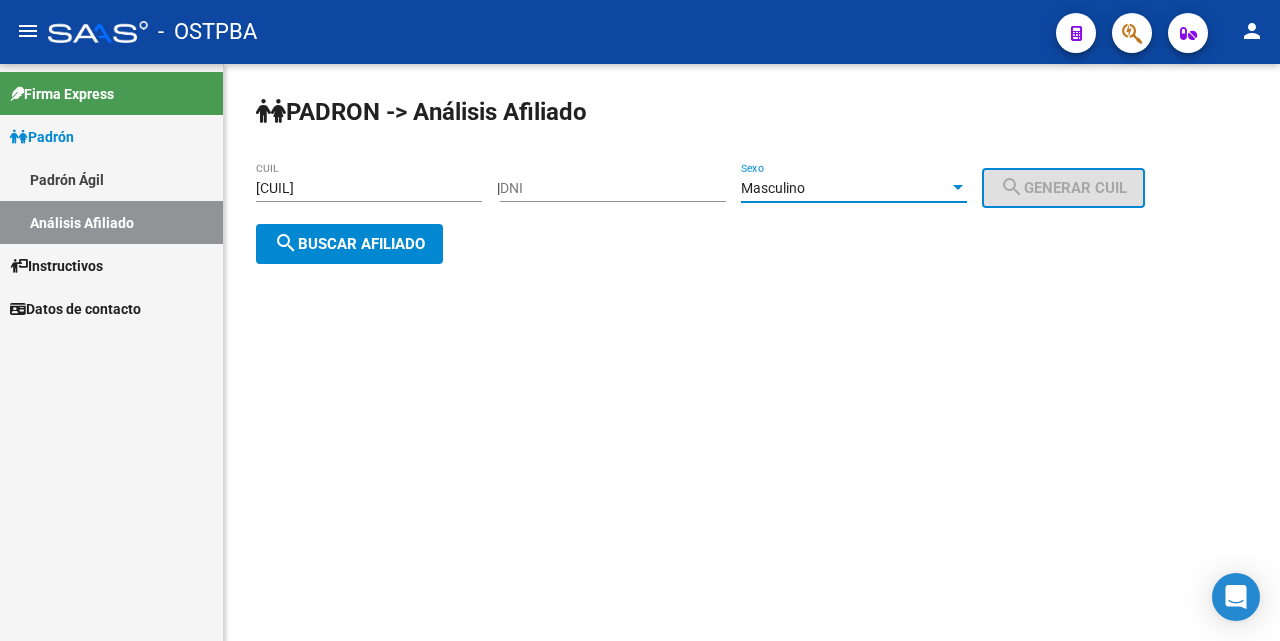 click at bounding box center [958, 187] 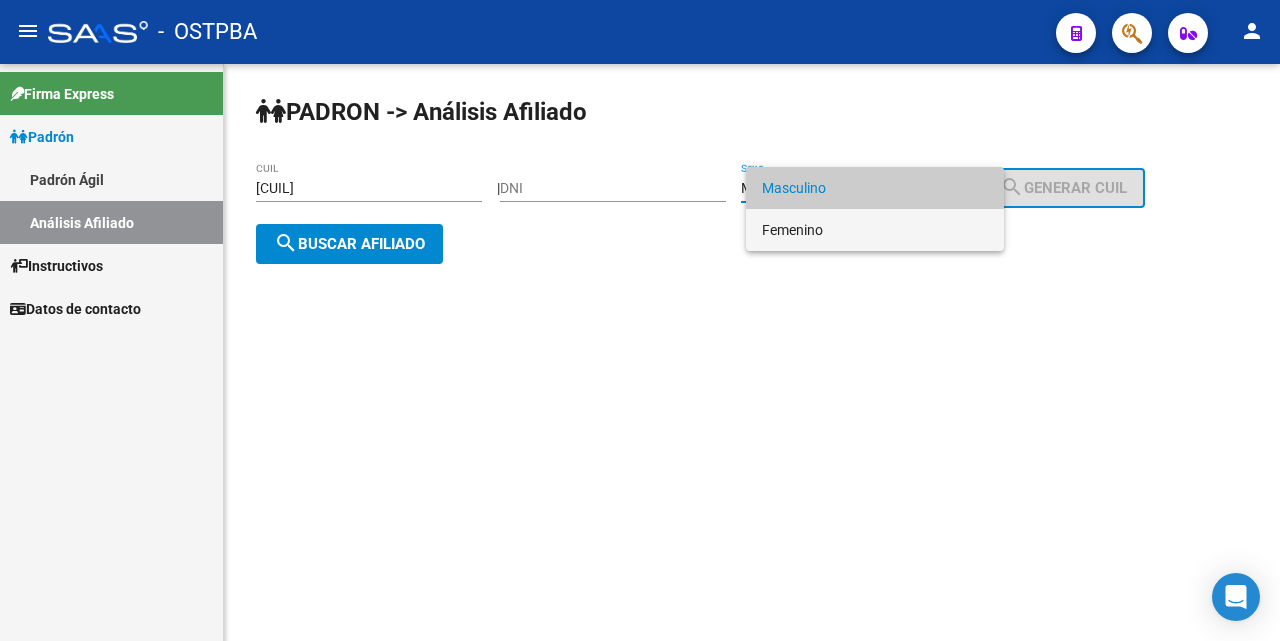 drag, startPoint x: 823, startPoint y: 230, endPoint x: 804, endPoint y: 244, distance: 23.600847 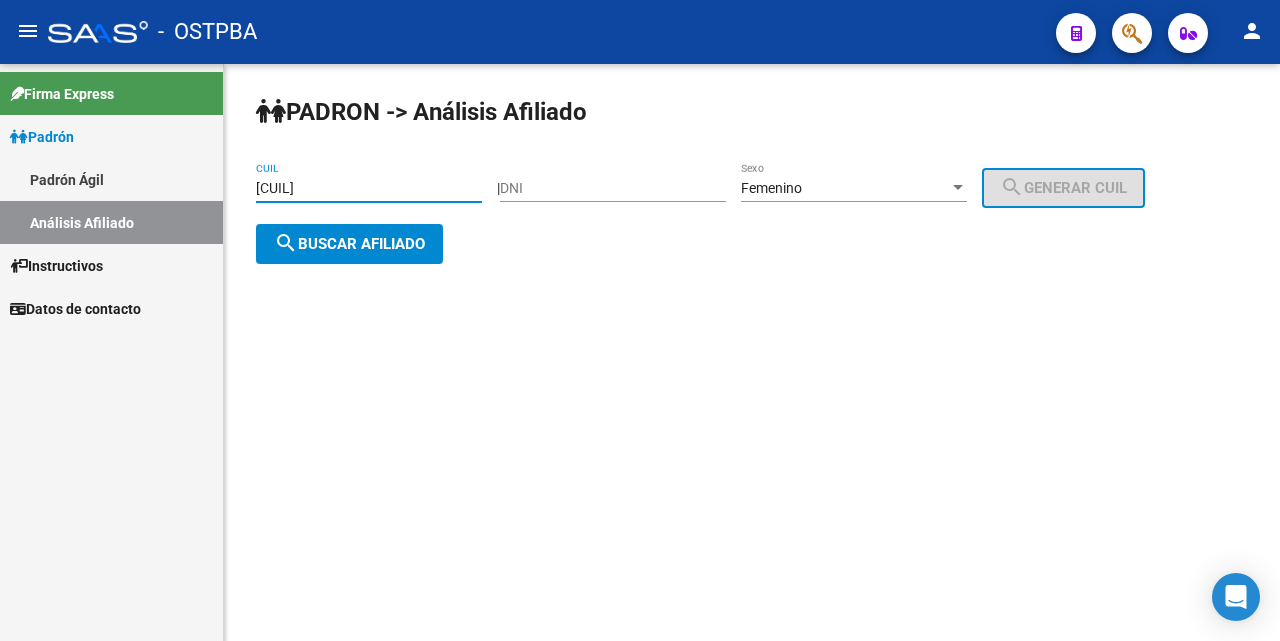 click on "[CUIL]" at bounding box center [369, 188] 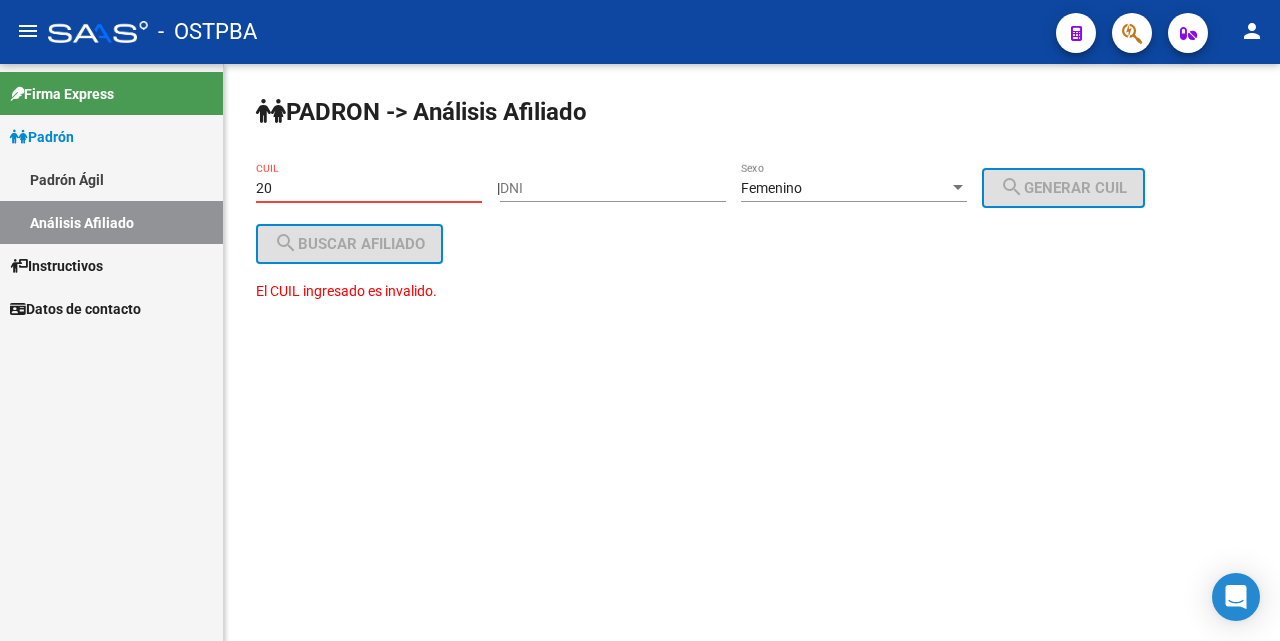 type on "2" 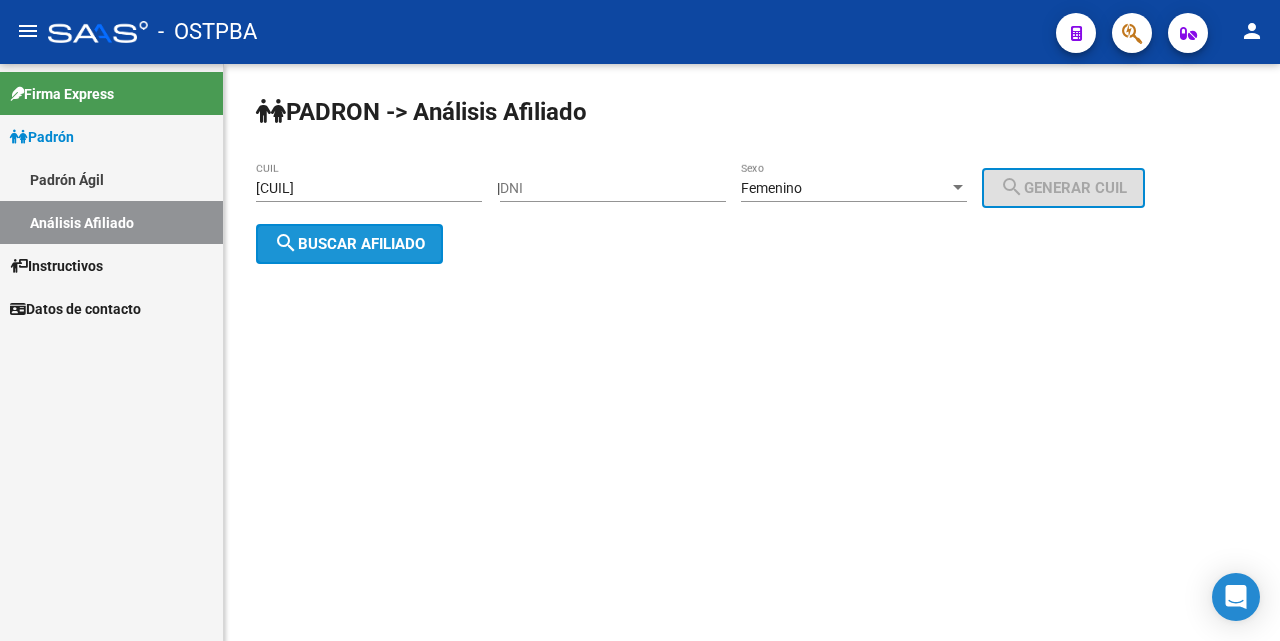 click on "search  Buscar afiliado" 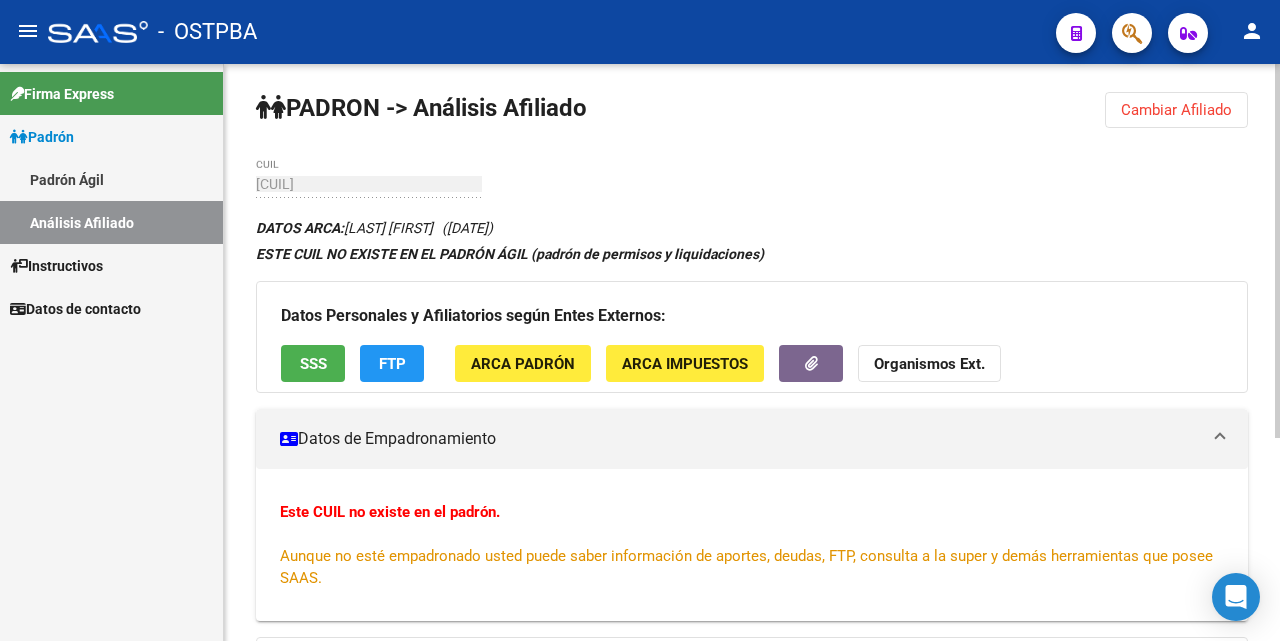 scroll, scrollTop: 0, scrollLeft: 0, axis: both 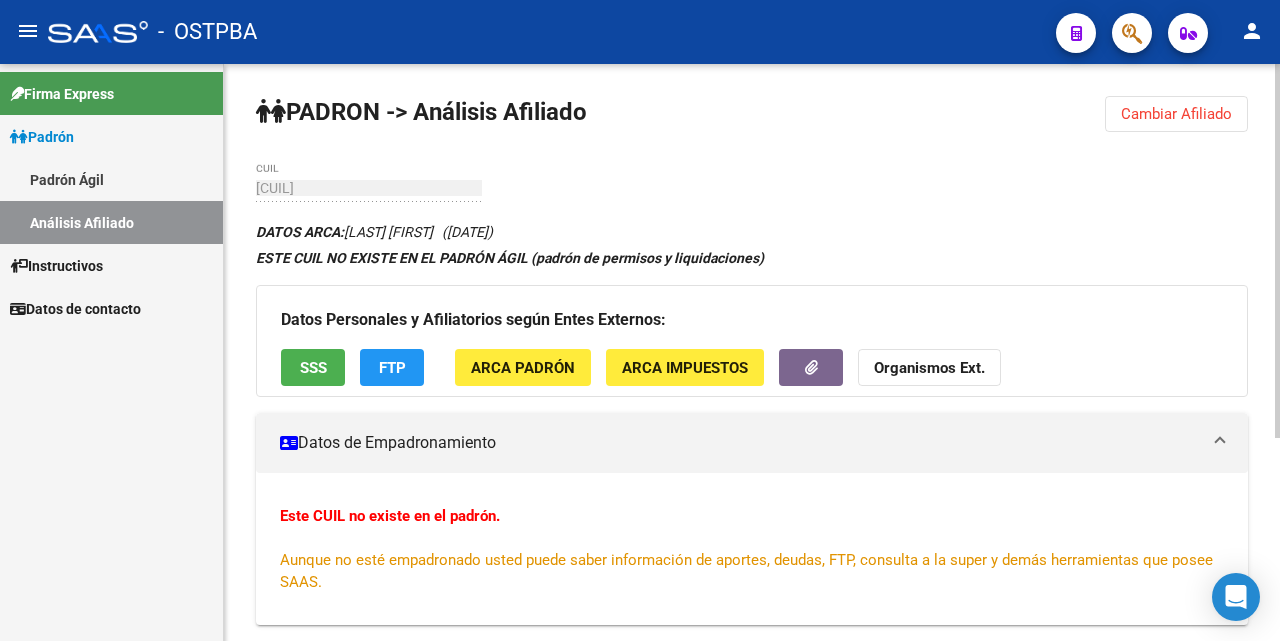click on "SSS" 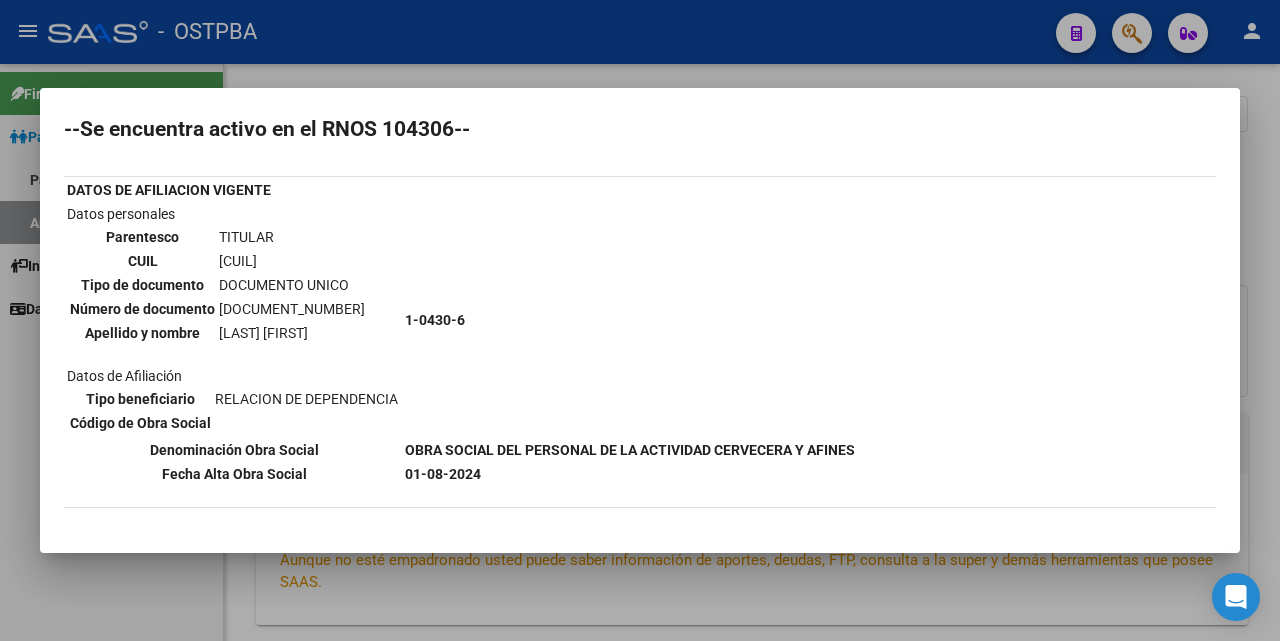 scroll, scrollTop: 0, scrollLeft: 0, axis: both 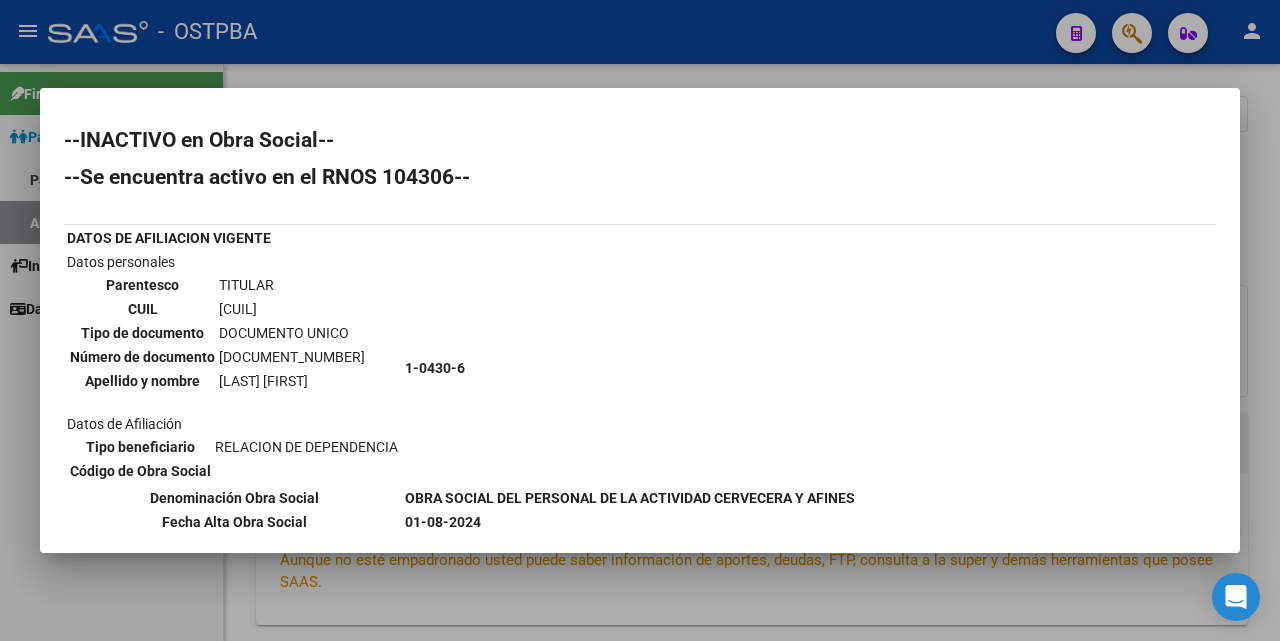 click at bounding box center (640, 320) 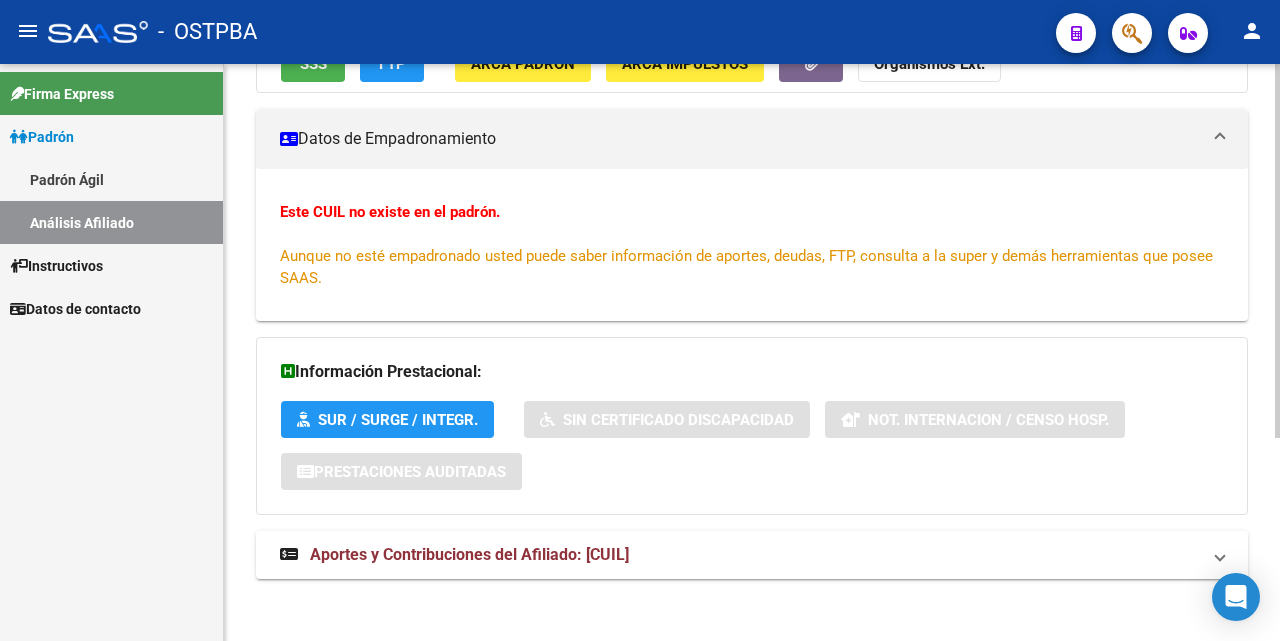 scroll, scrollTop: 312, scrollLeft: 0, axis: vertical 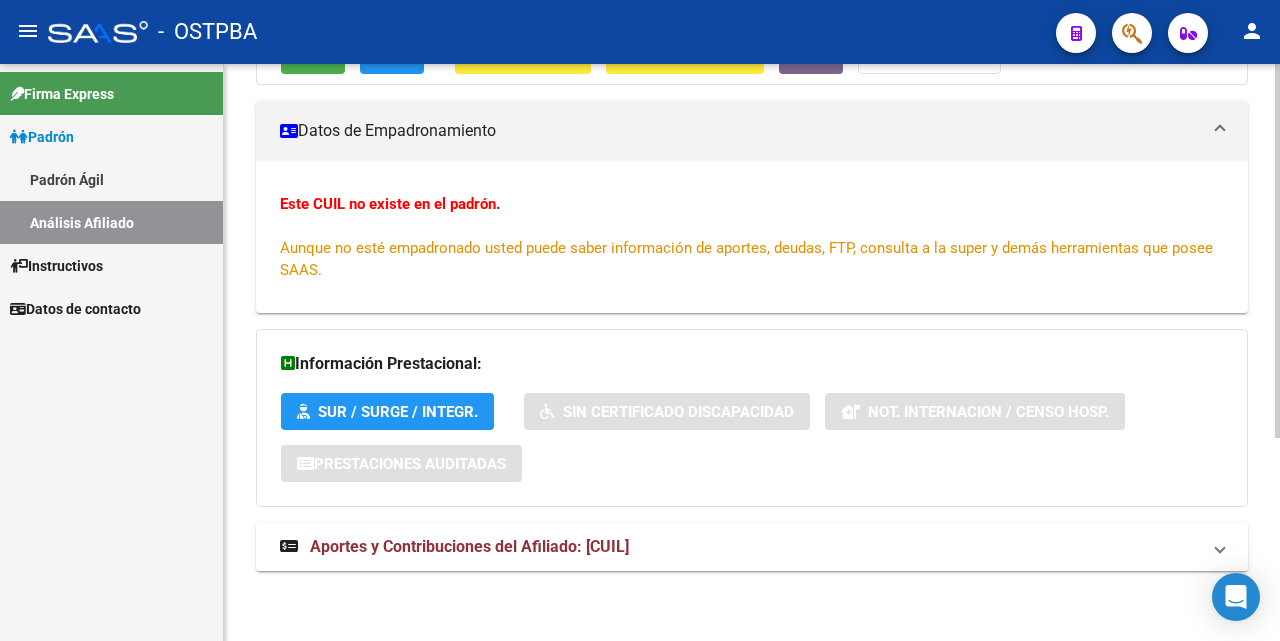 click on "Aportes y Contribuciones del Afiliado: [CUIL]" at bounding box center (469, 546) 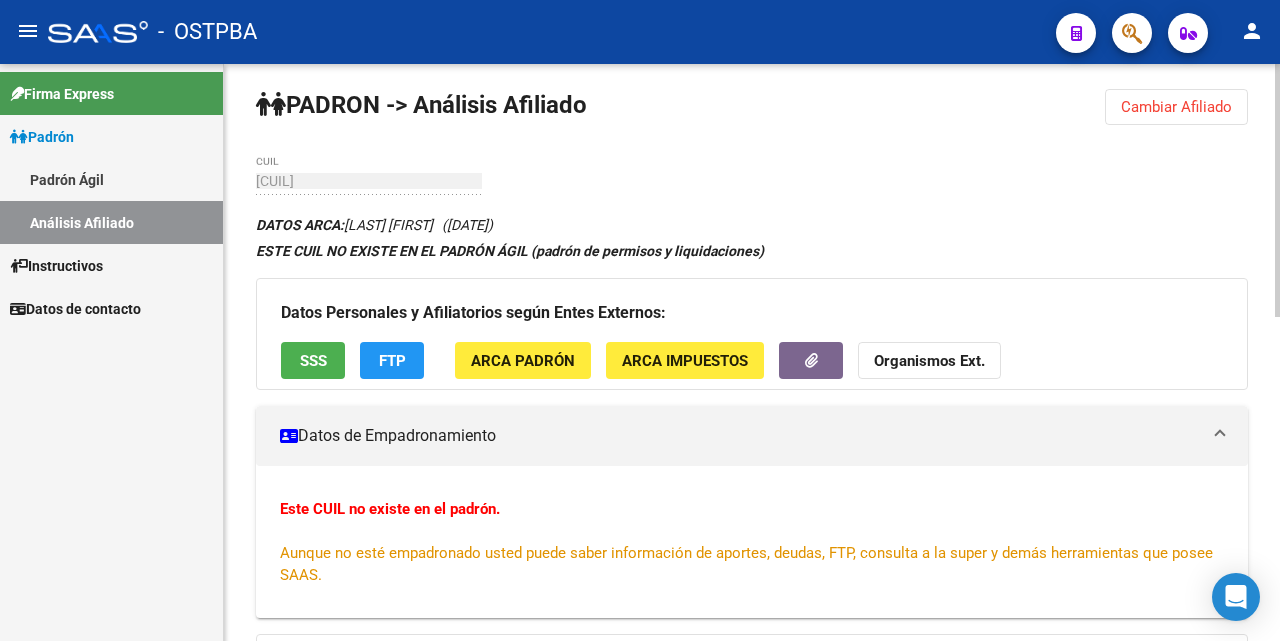 scroll, scrollTop: 0, scrollLeft: 0, axis: both 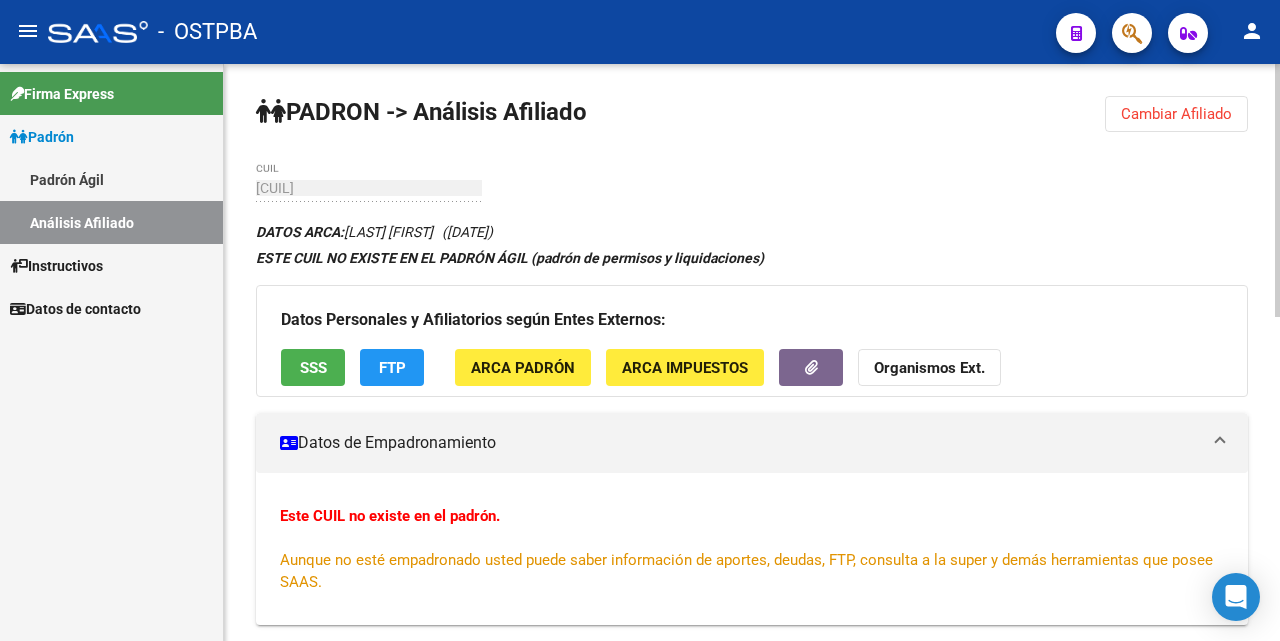 click on "SSS" 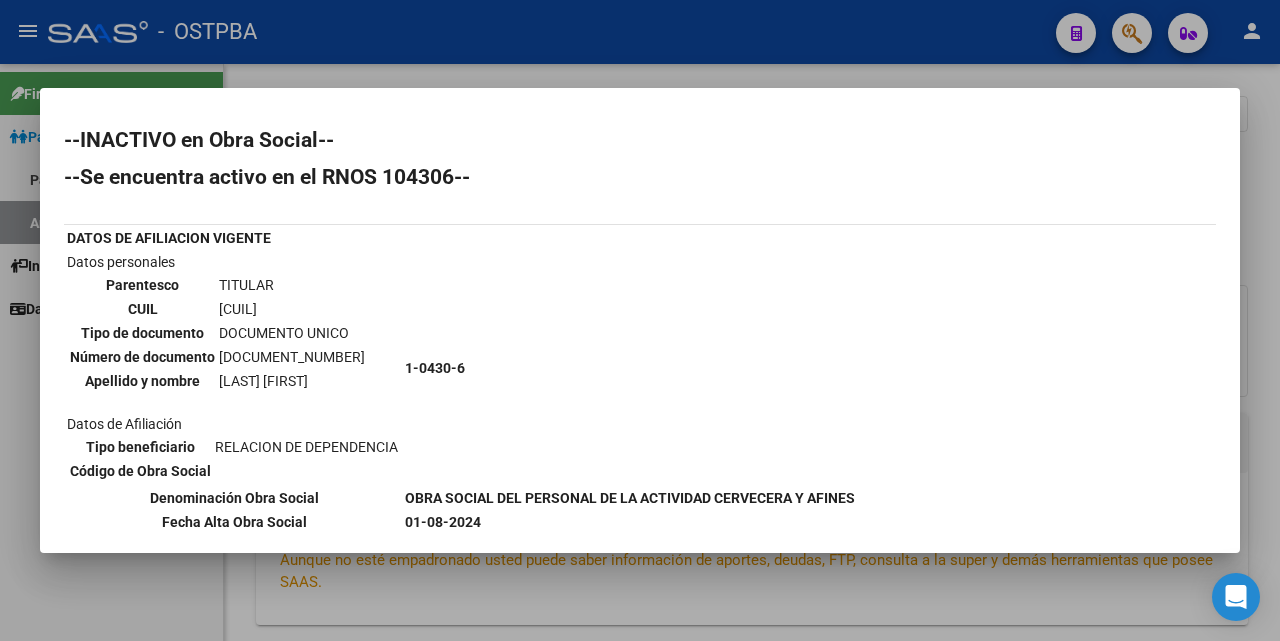 click at bounding box center (640, 320) 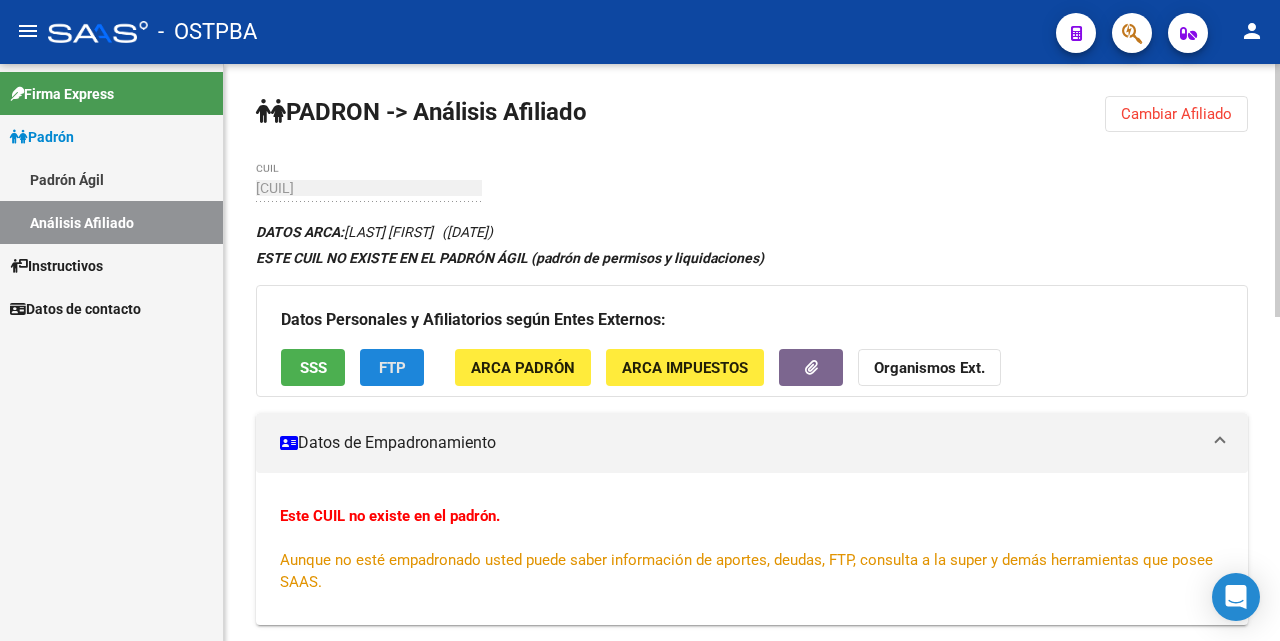 click on "FTP" 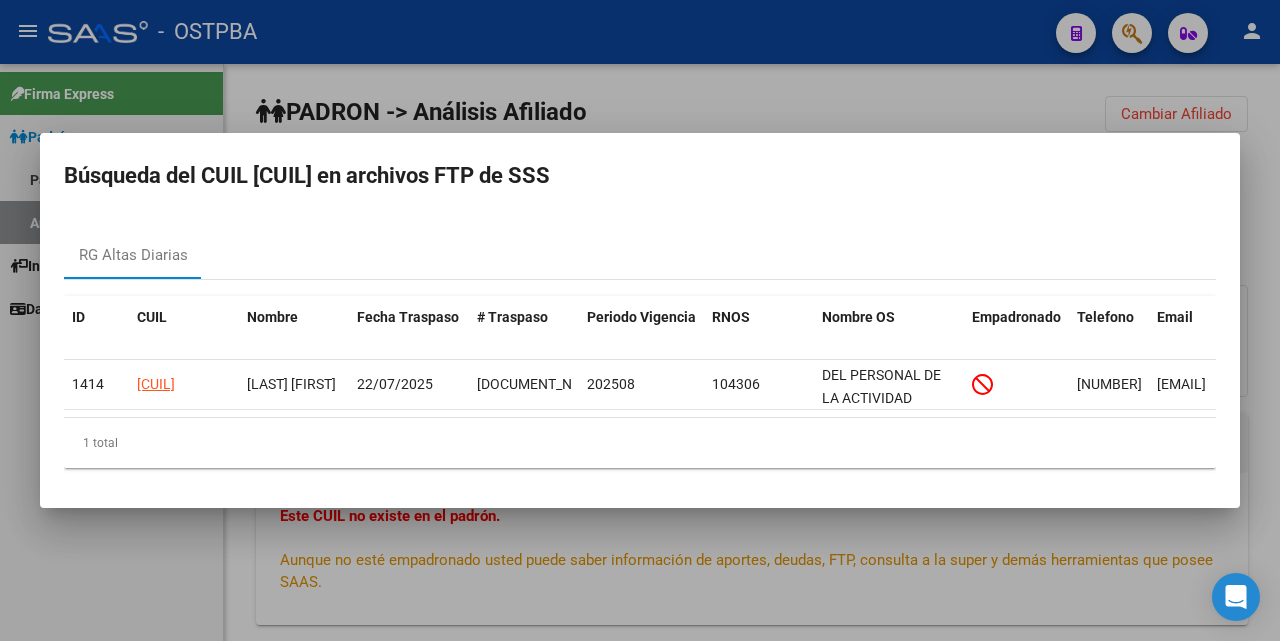 click at bounding box center (640, 320) 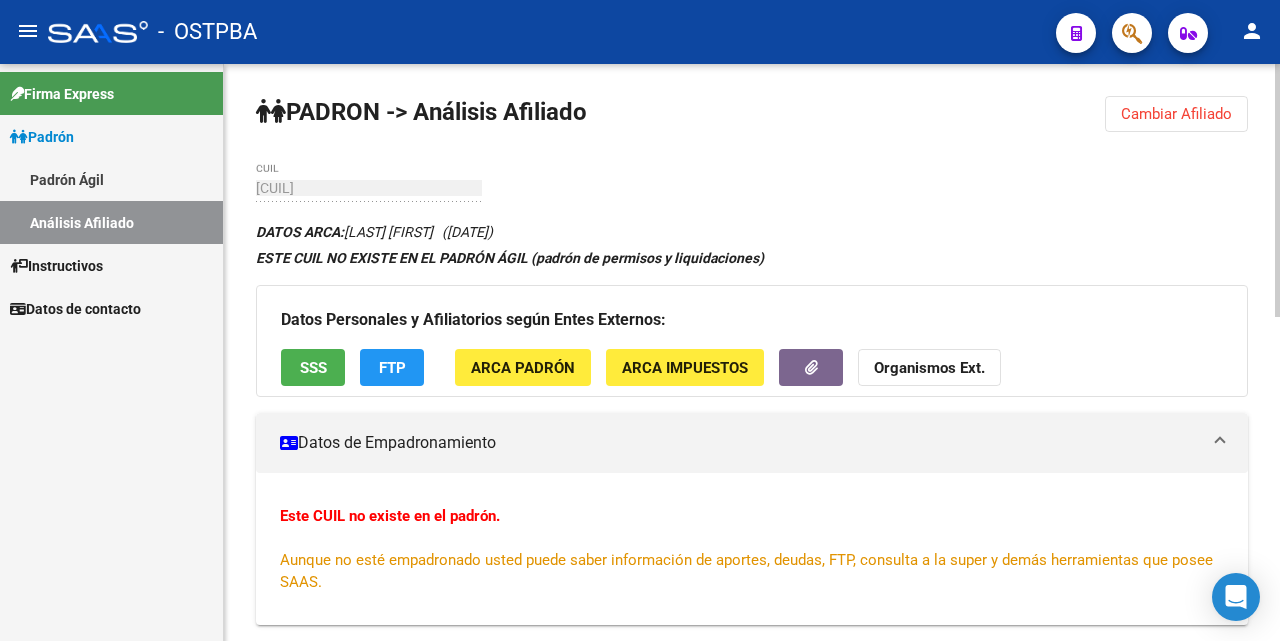 click on "ARCA Padrón" 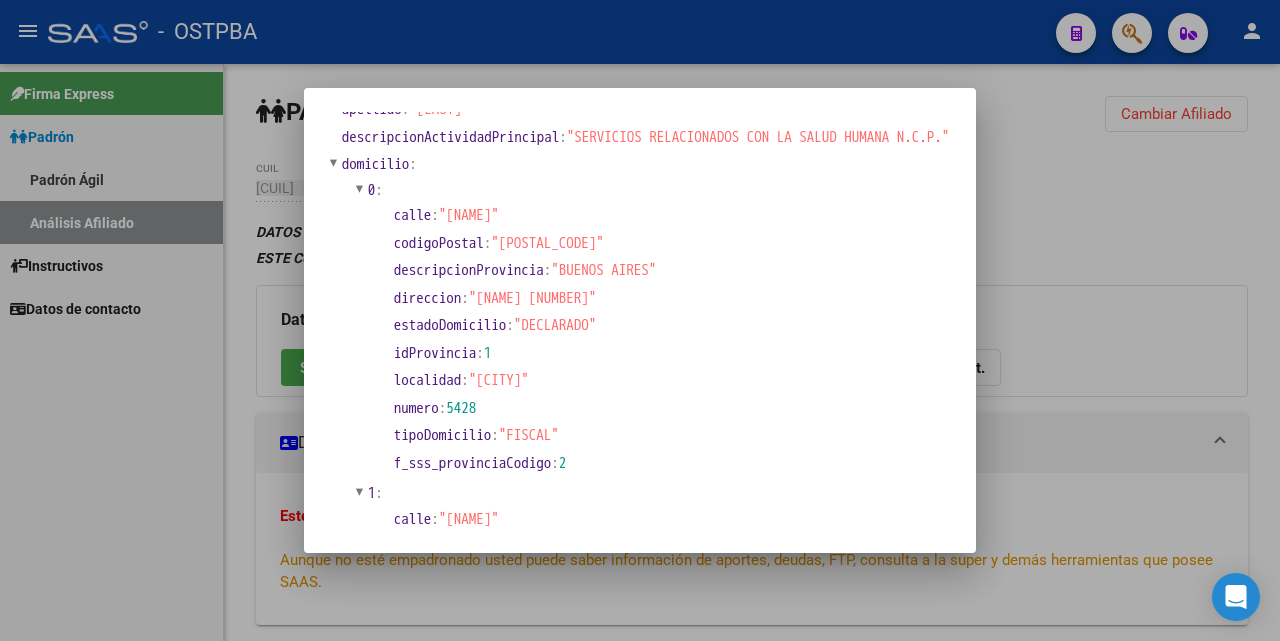 scroll, scrollTop: 0, scrollLeft: 0, axis: both 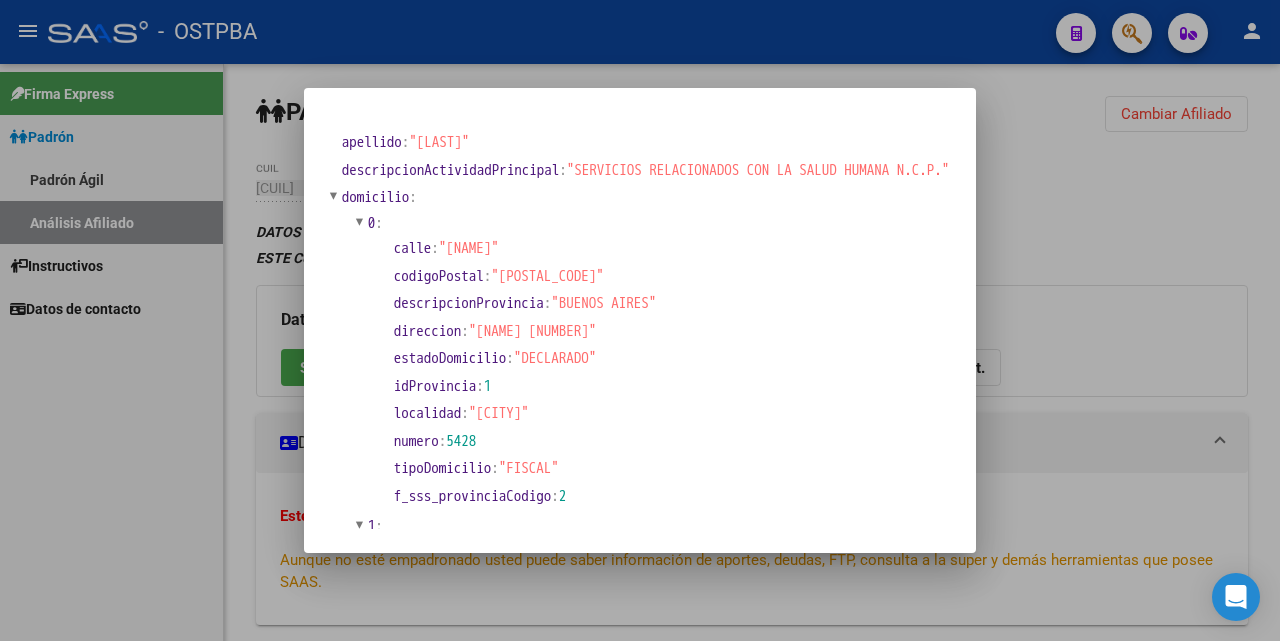 click at bounding box center (640, 320) 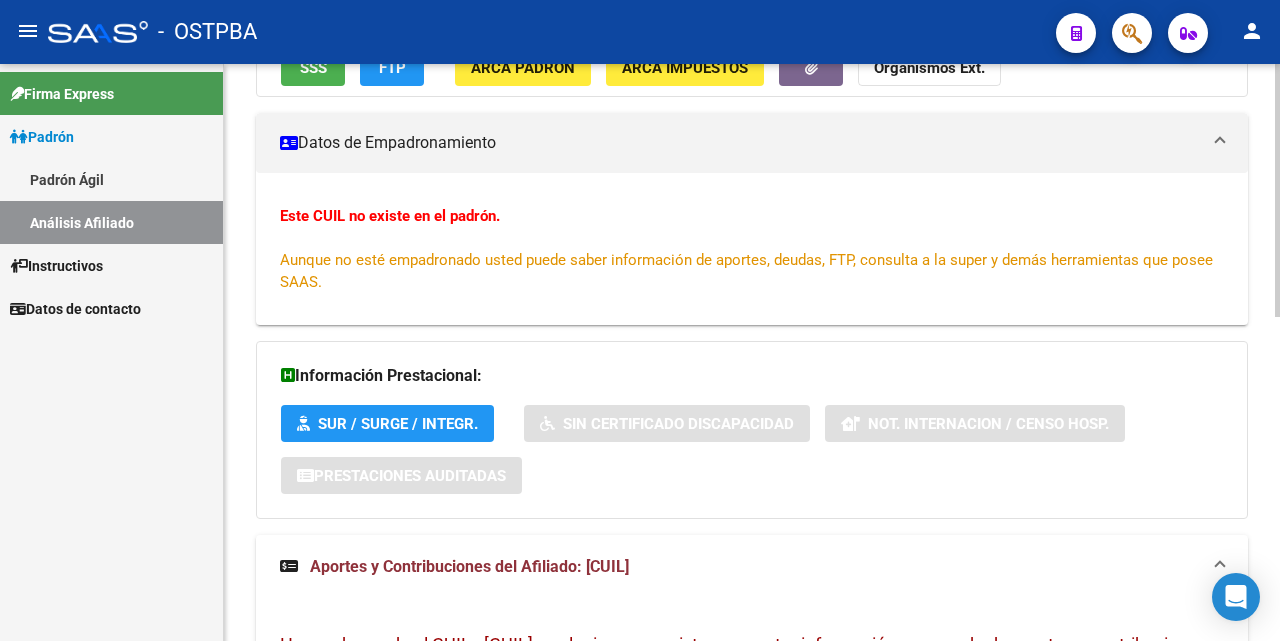 scroll, scrollTop: 0, scrollLeft: 0, axis: both 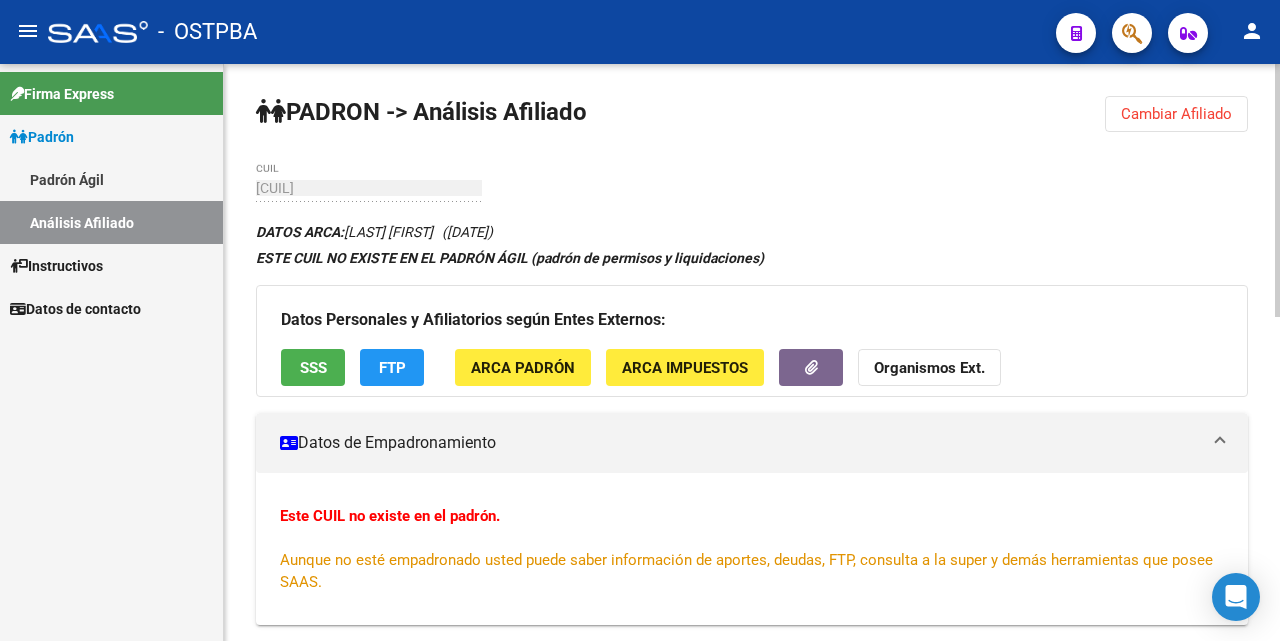 click on "ARCA Impuestos" 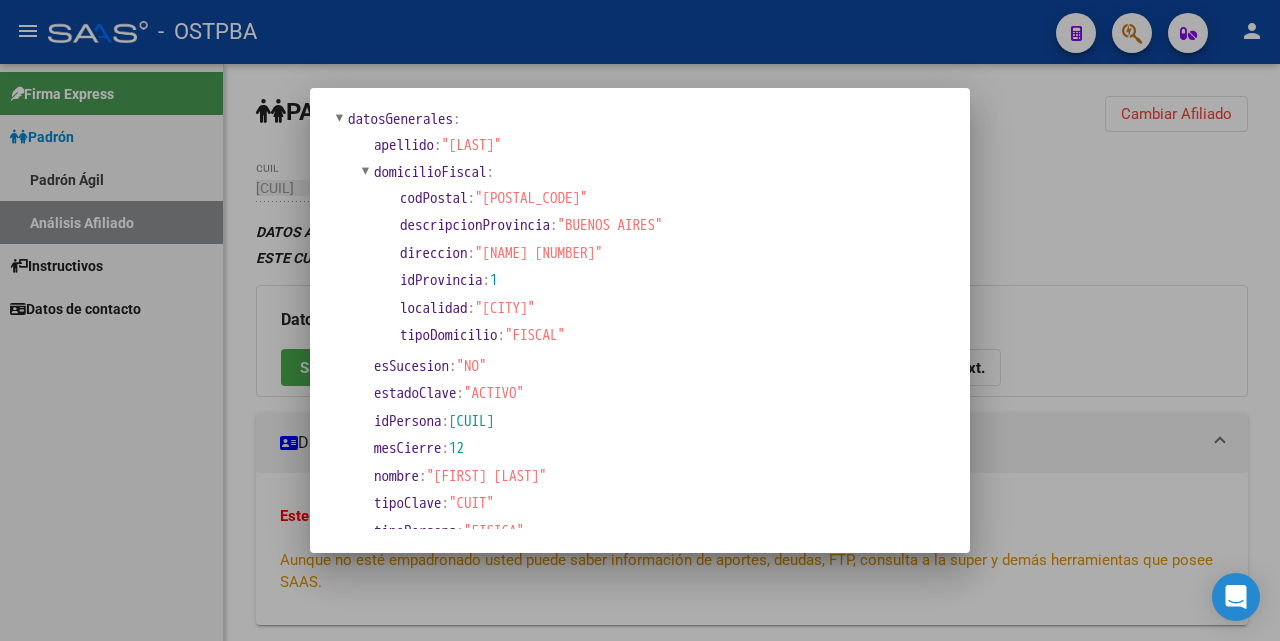 scroll, scrollTop: 0, scrollLeft: 0, axis: both 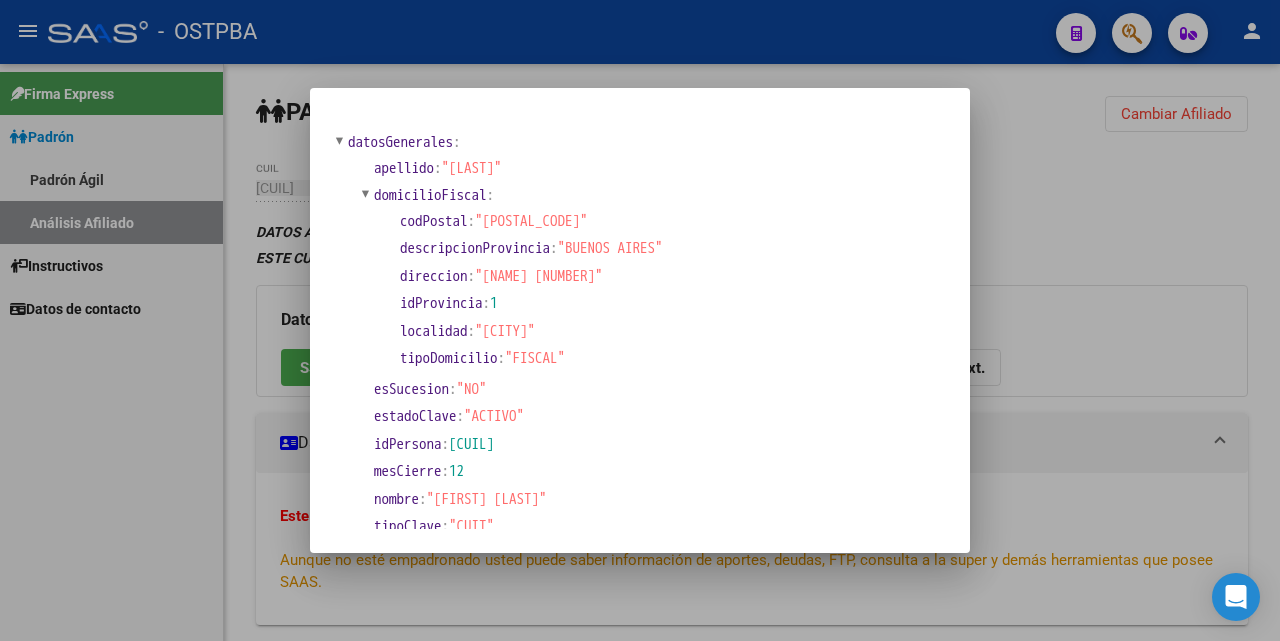 click at bounding box center (640, 320) 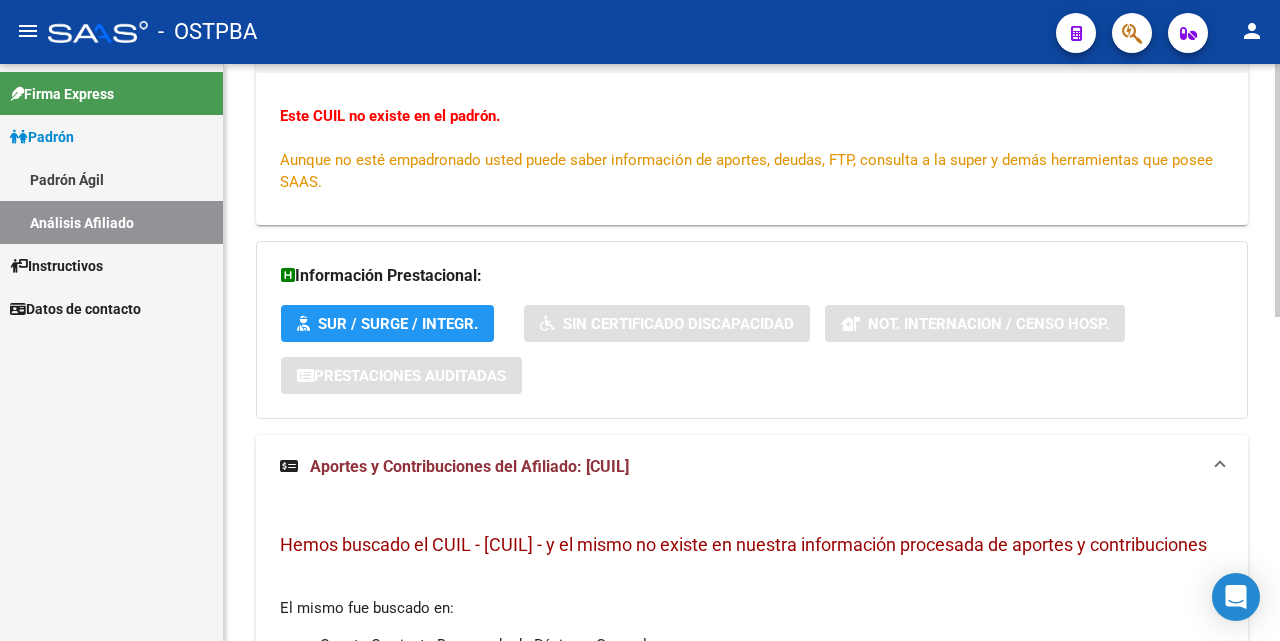 scroll, scrollTop: 0, scrollLeft: 0, axis: both 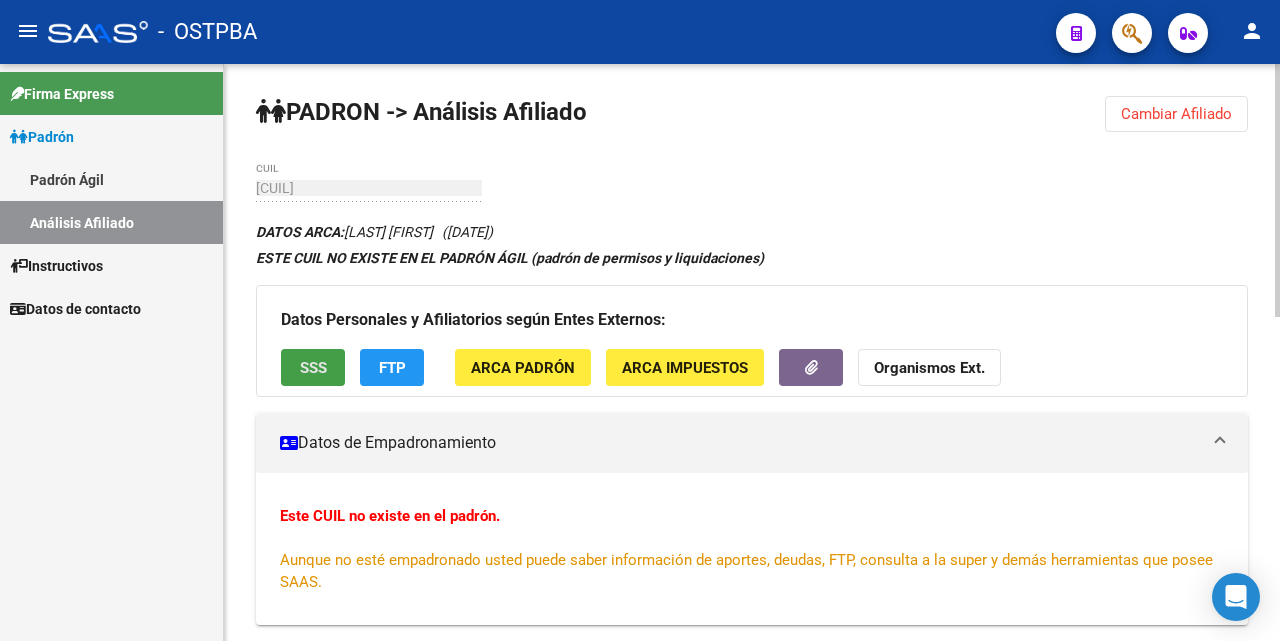 click on "SSS" 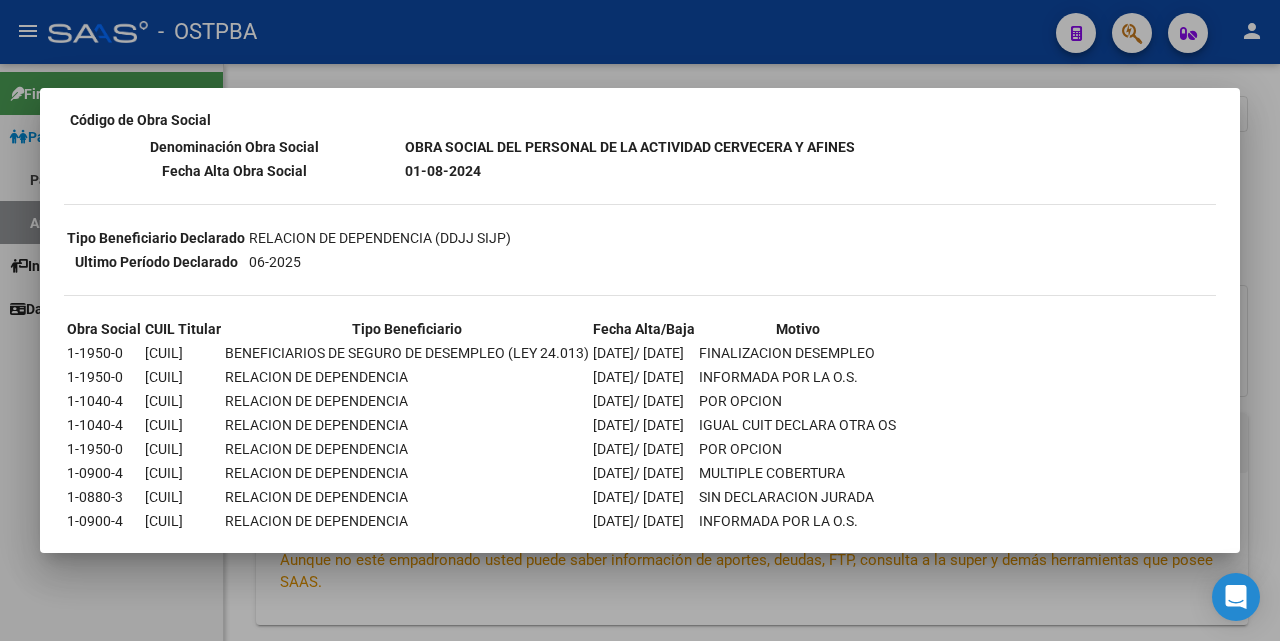 scroll, scrollTop: 397, scrollLeft: 0, axis: vertical 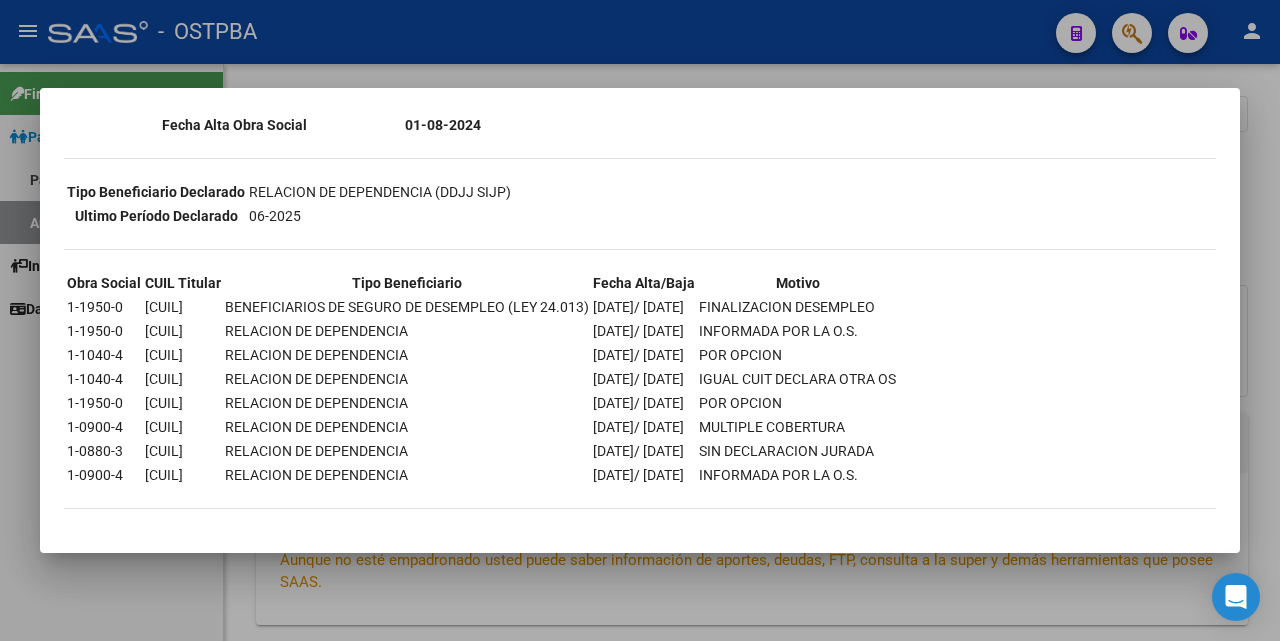 click at bounding box center [640, 320] 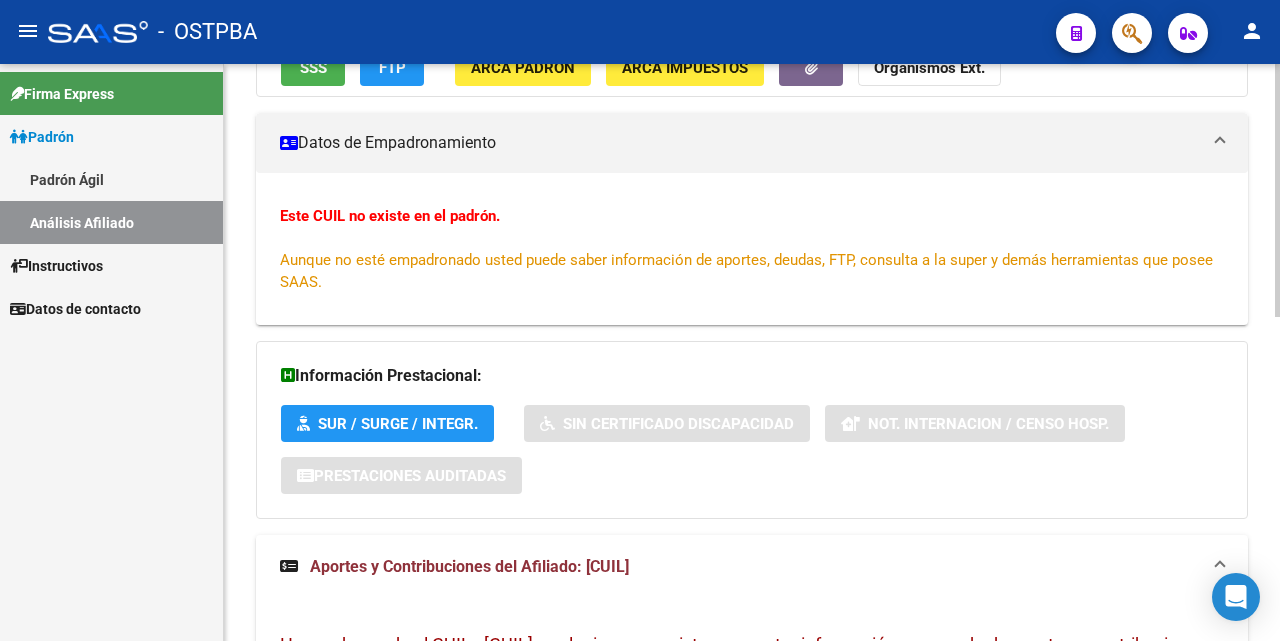 scroll, scrollTop: 0, scrollLeft: 0, axis: both 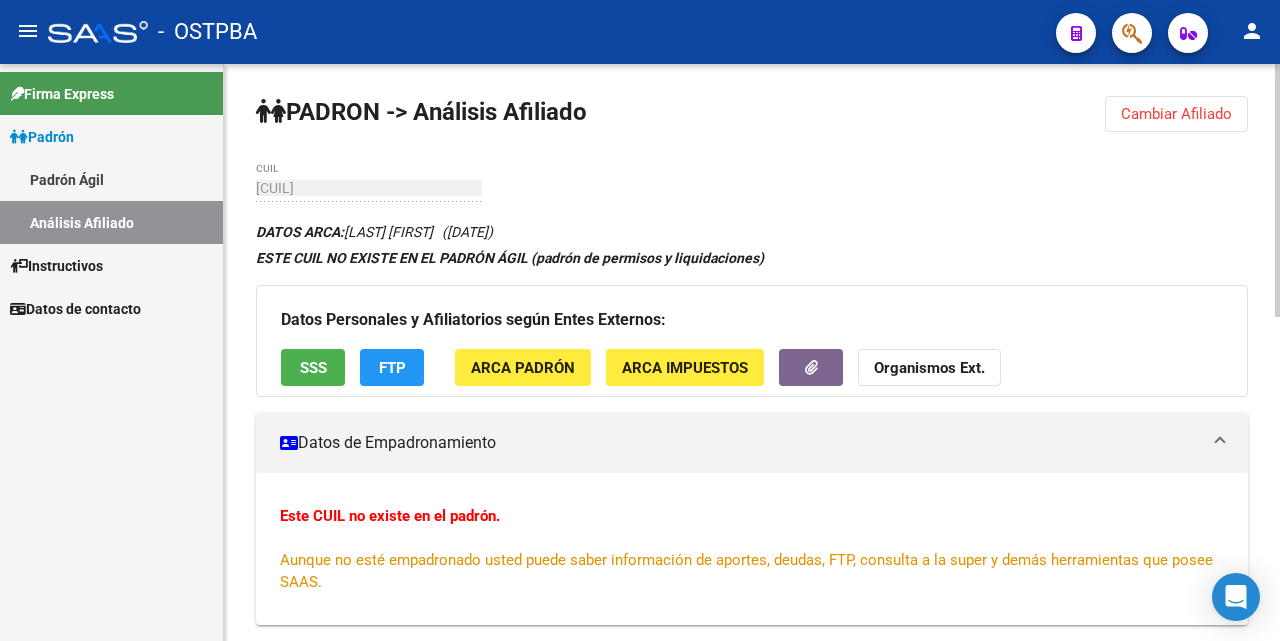 click on "Cambiar Afiliado" 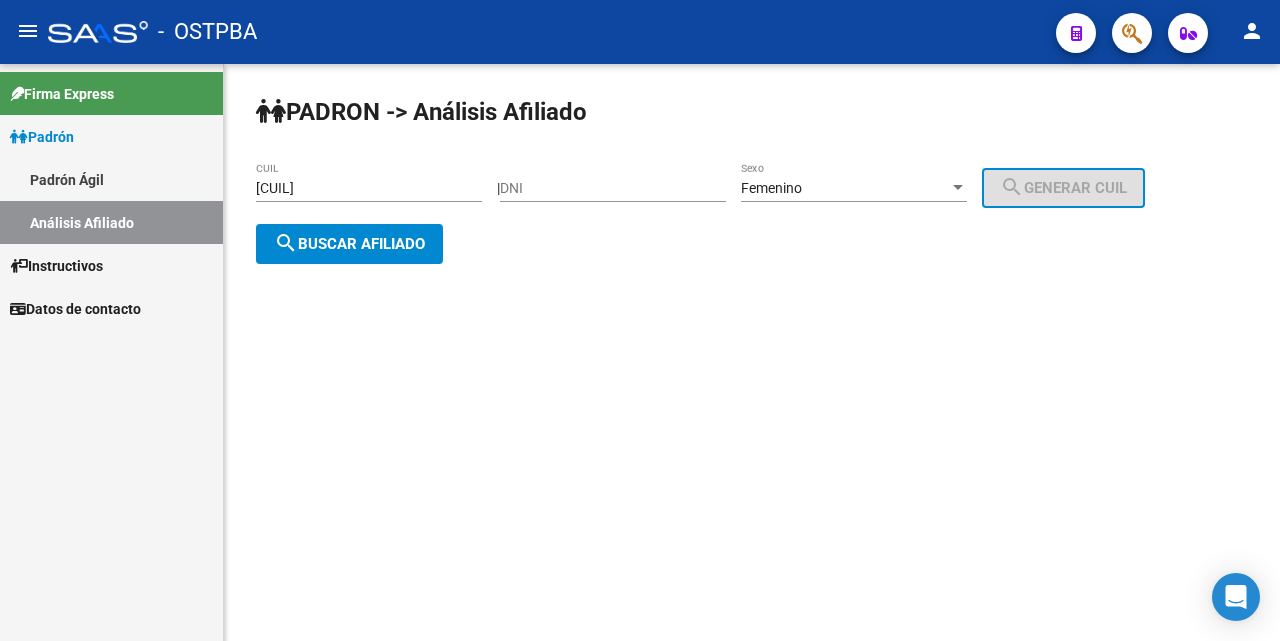 click on "[CUIL]" at bounding box center (369, 188) 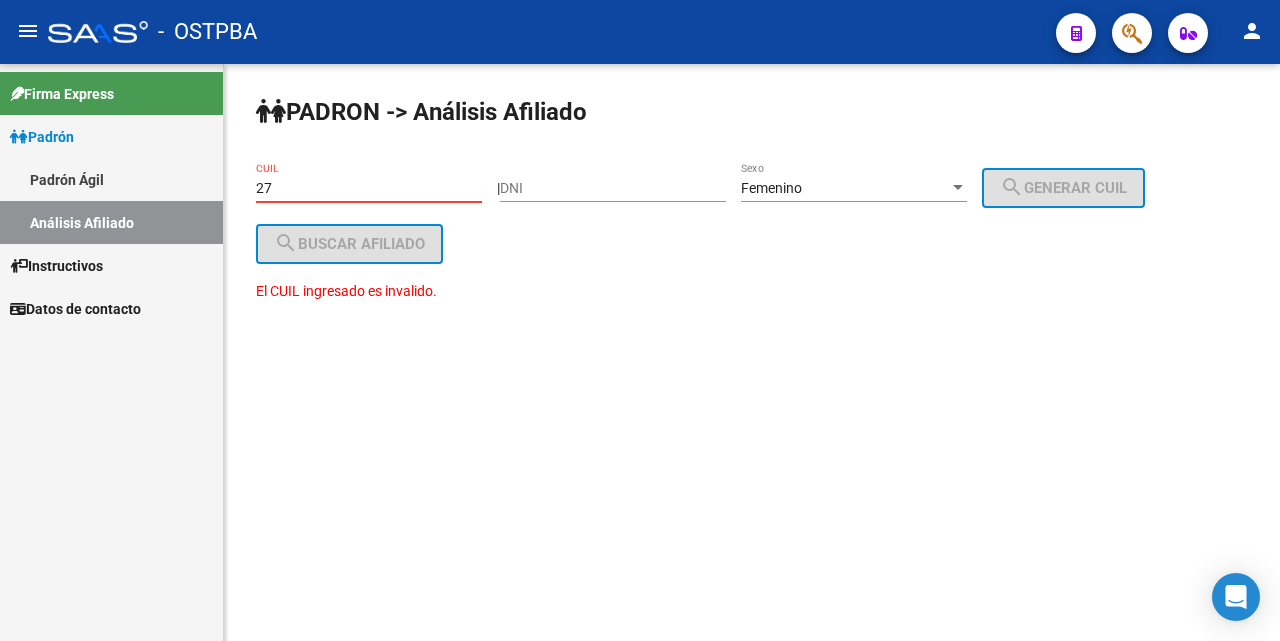 type on "2" 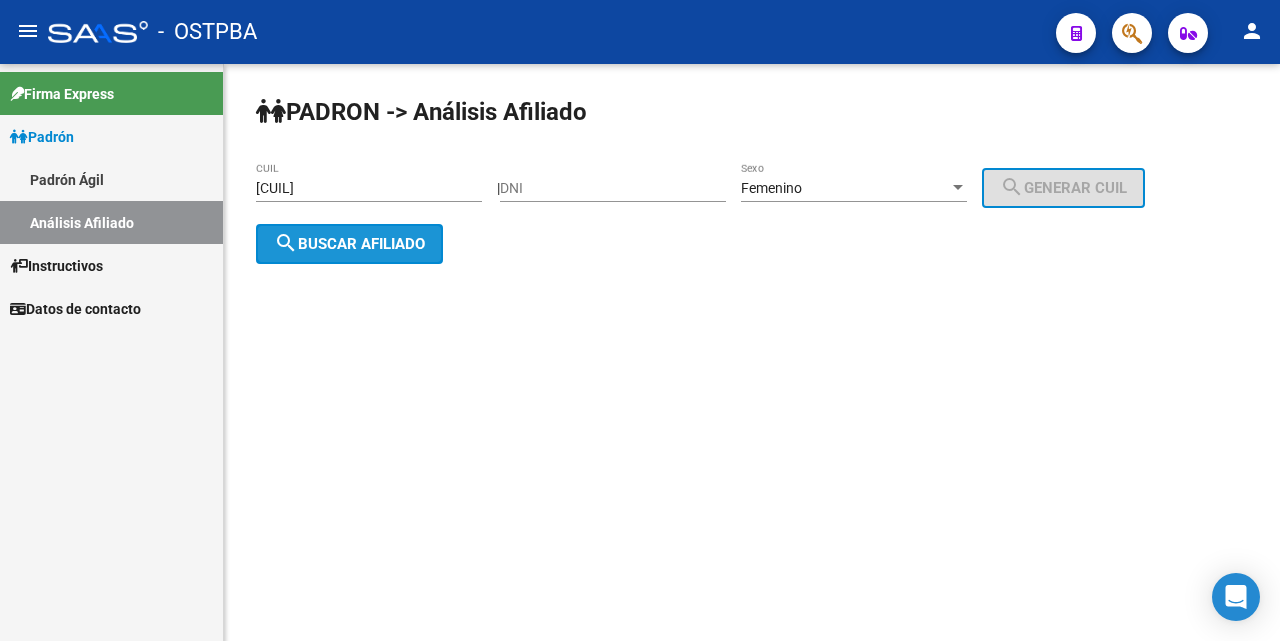 click on "search  Buscar afiliado" 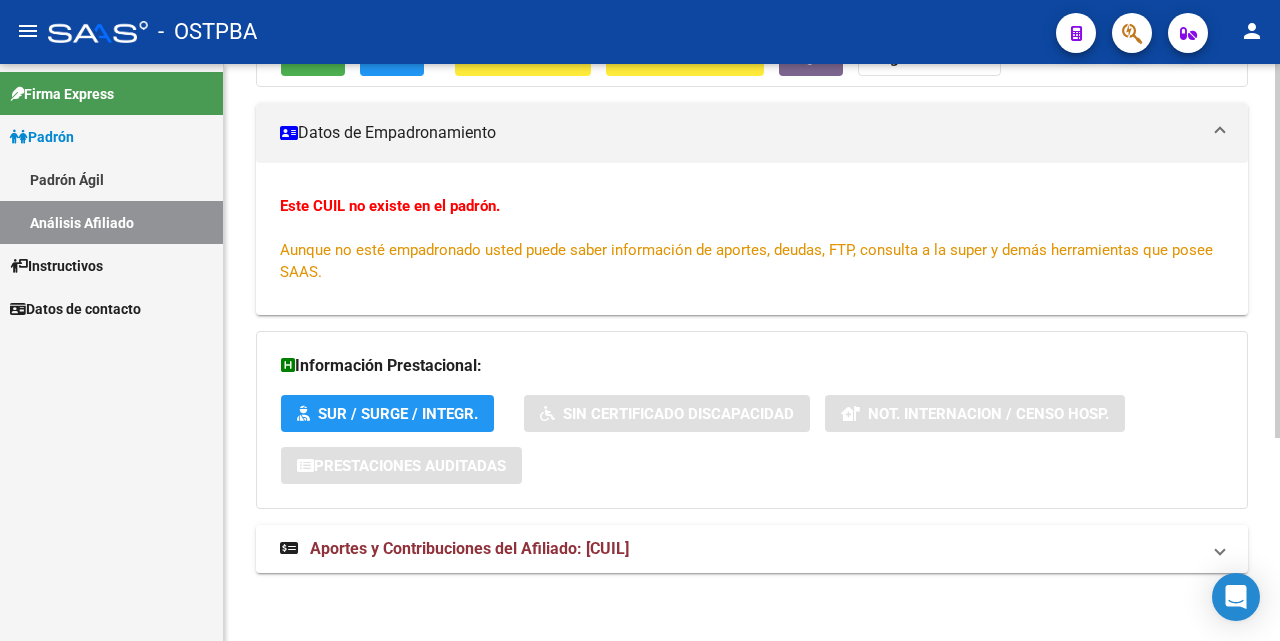 scroll, scrollTop: 312, scrollLeft: 0, axis: vertical 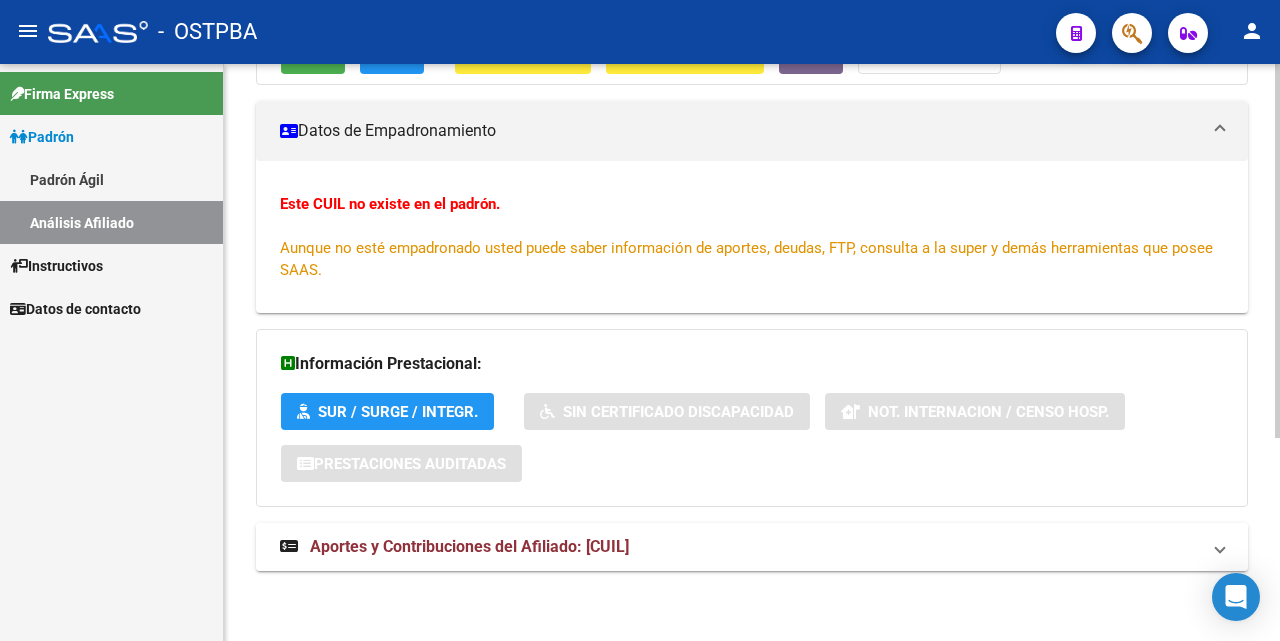 click on "Aportes y Contribuciones del Afiliado: [CUIL]" at bounding box center [469, 546] 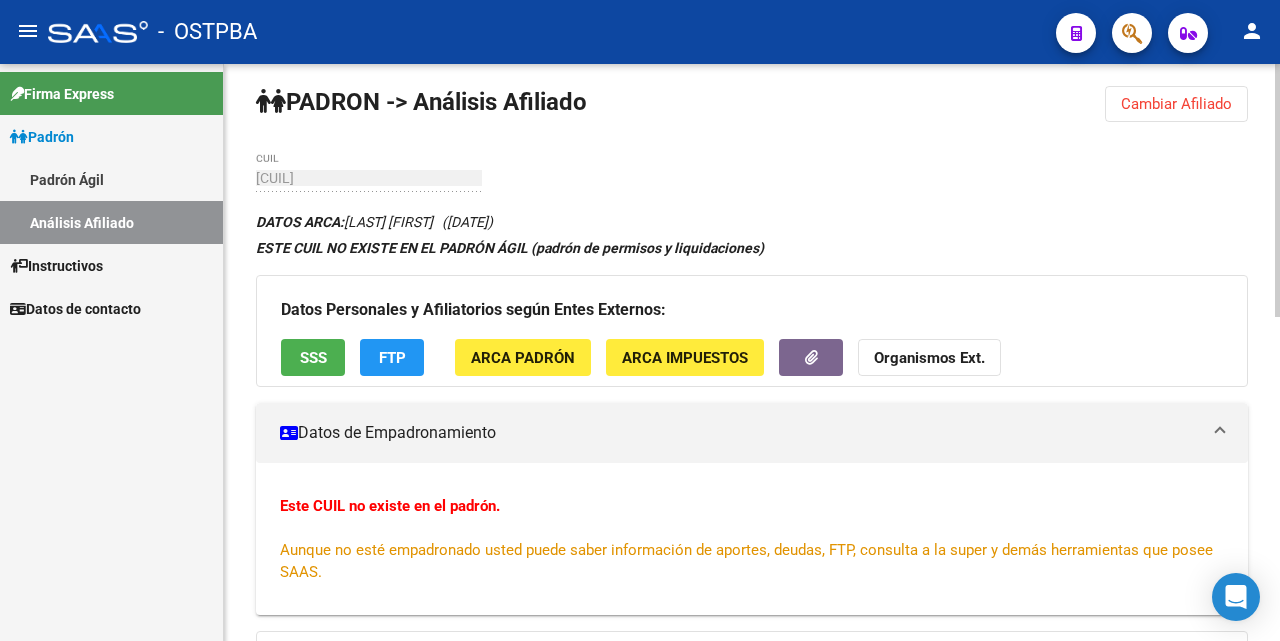 scroll, scrollTop: 0, scrollLeft: 0, axis: both 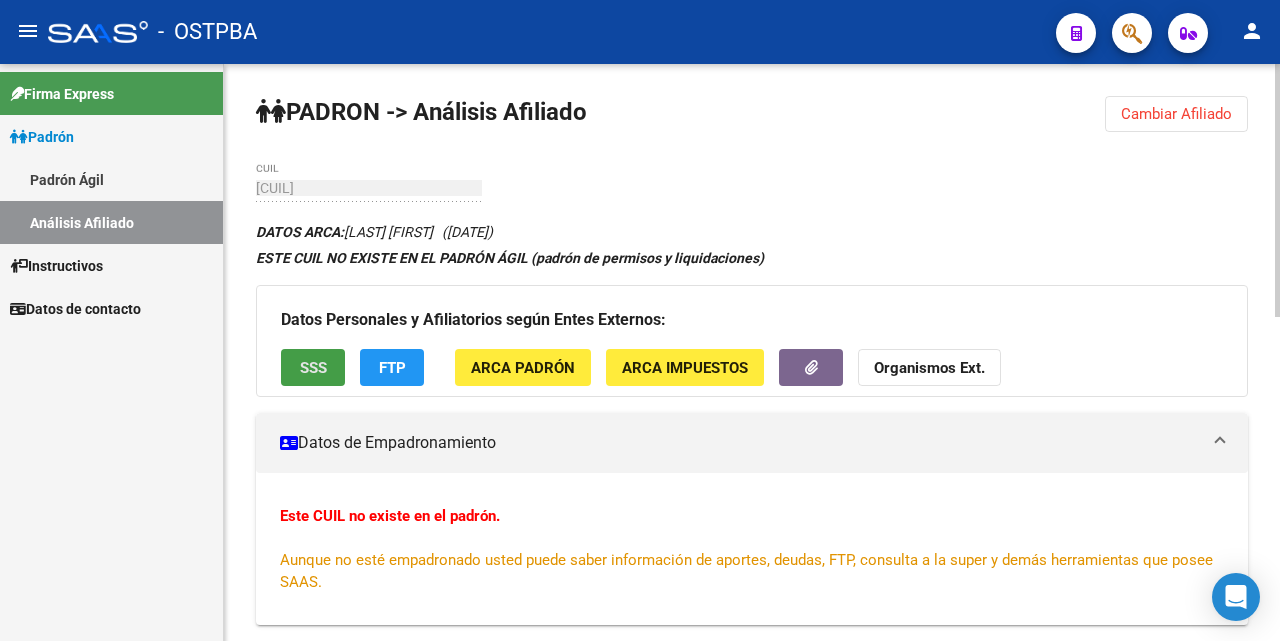 click on "SSS" 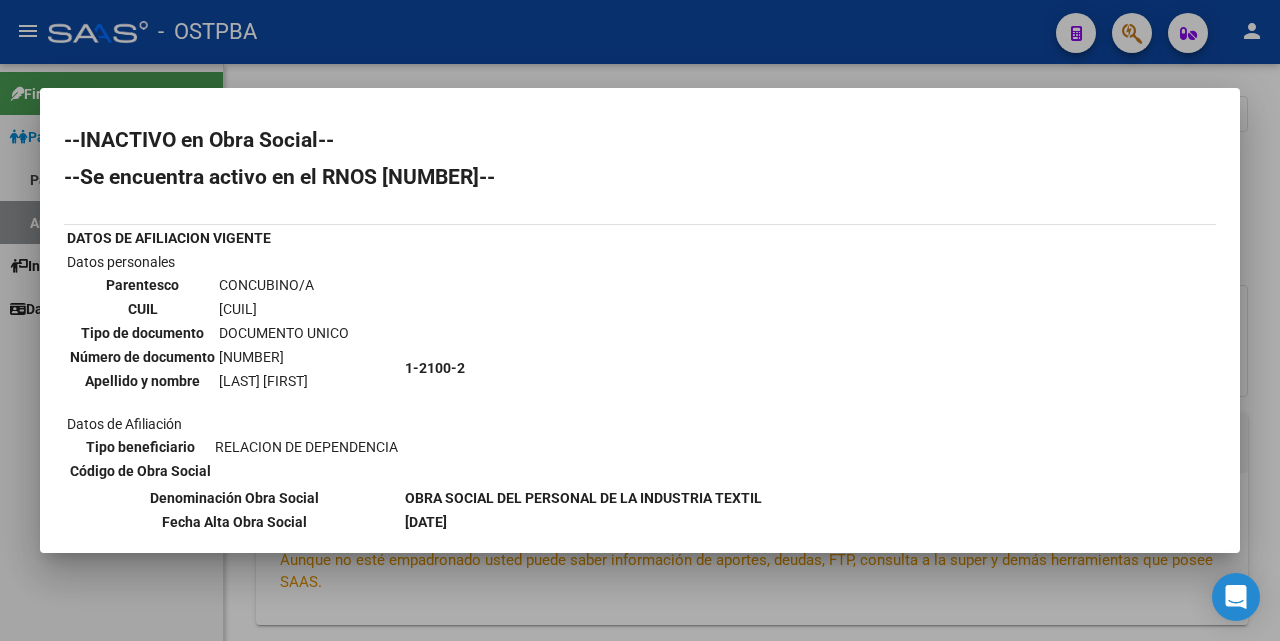 click at bounding box center (640, 320) 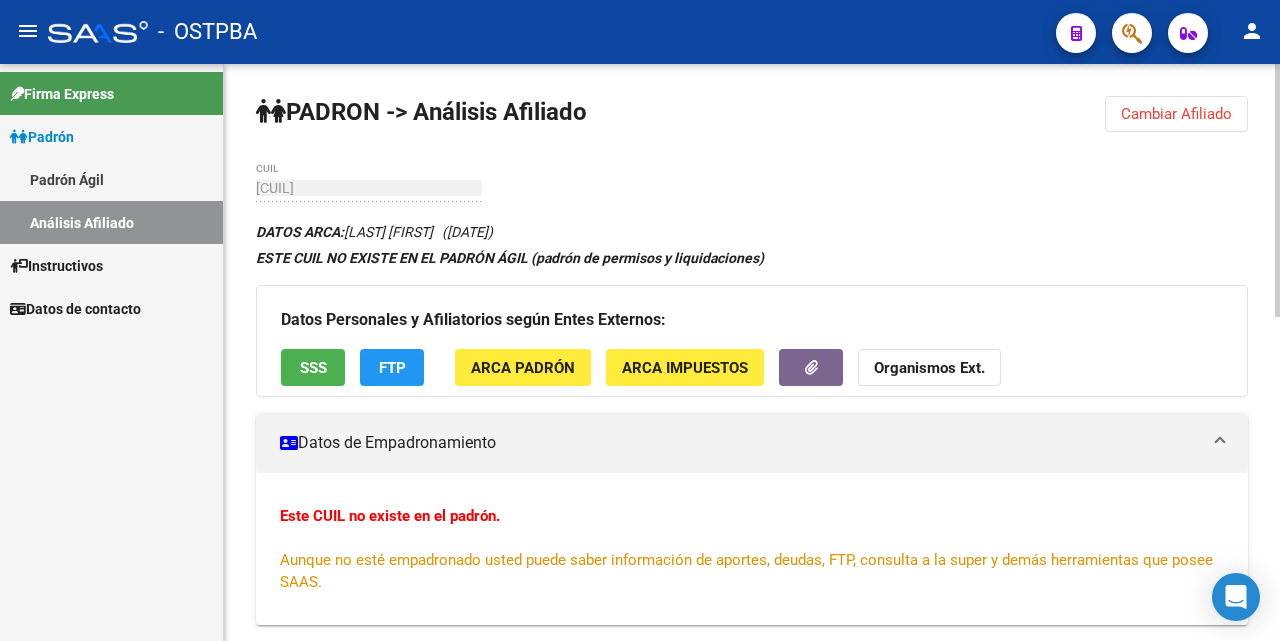click on "FTP" 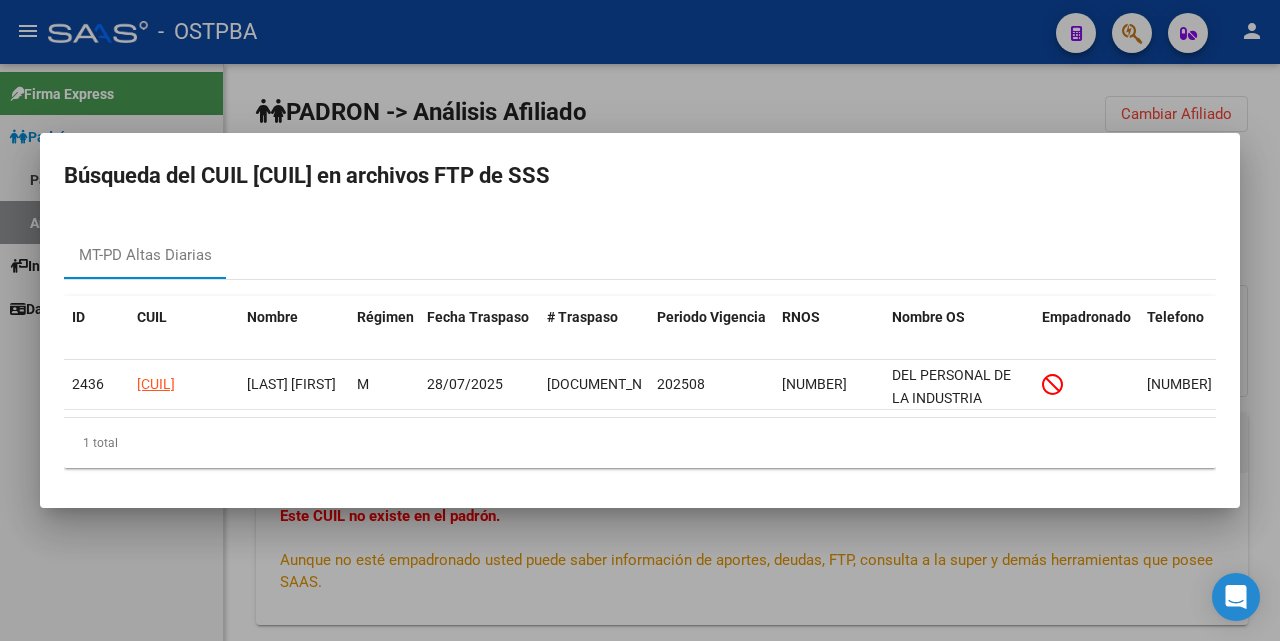 click at bounding box center [640, 320] 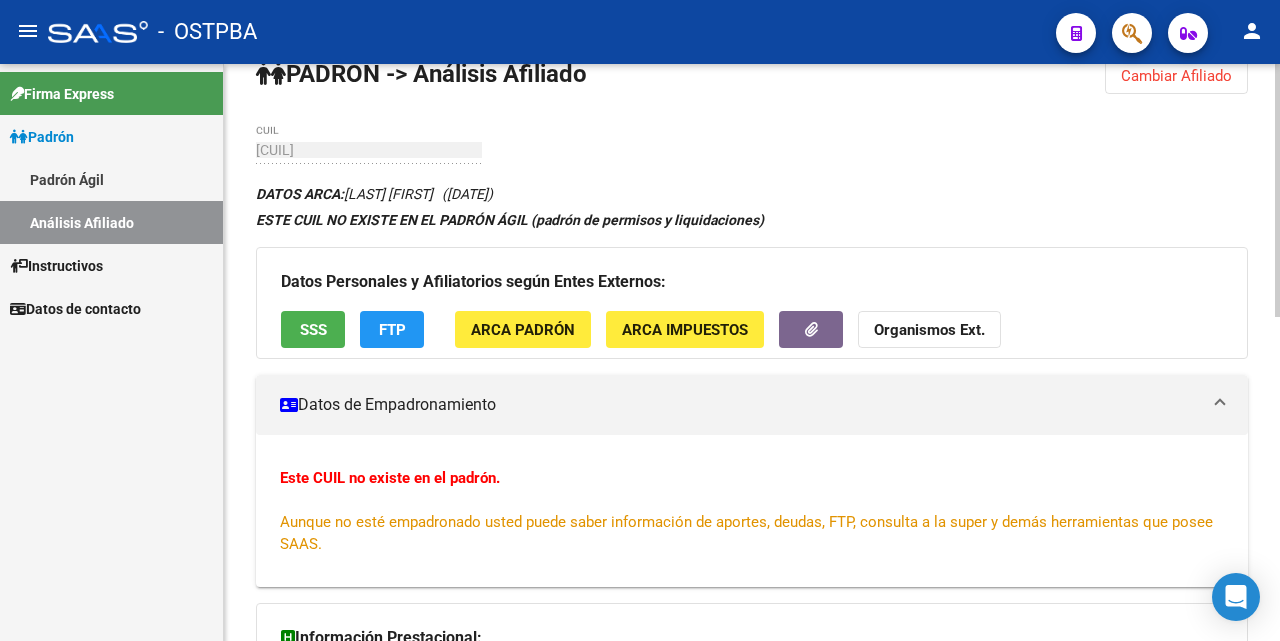 scroll, scrollTop: 0, scrollLeft: 0, axis: both 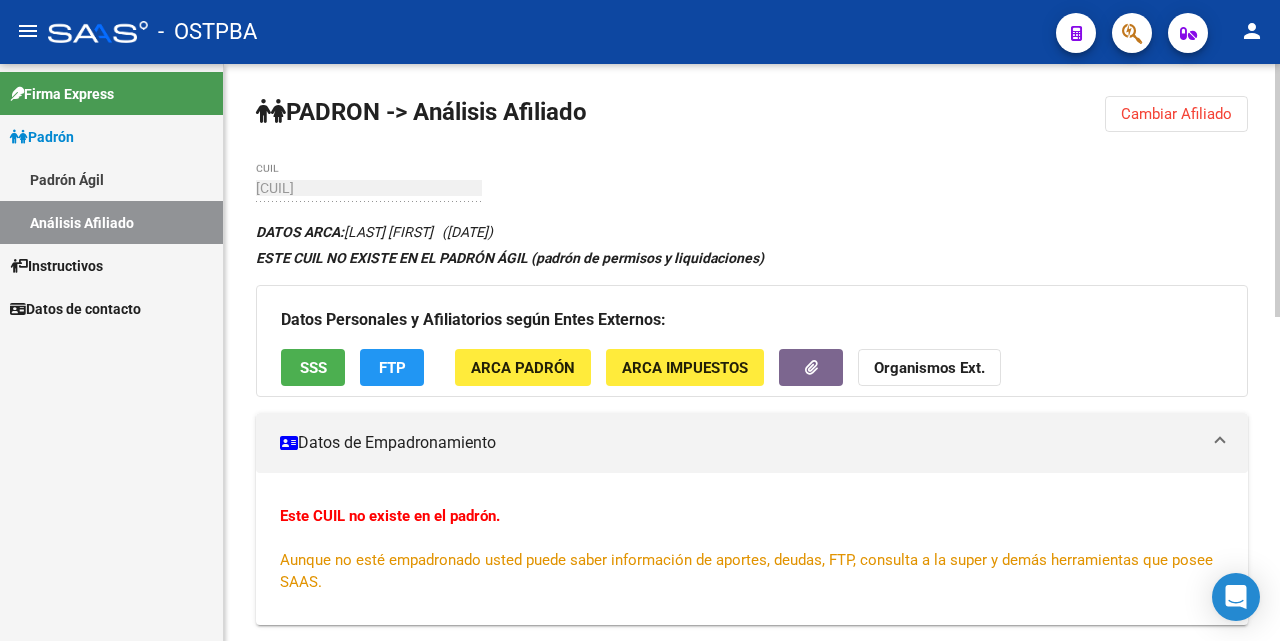 click on "Cambiar Afiliado" 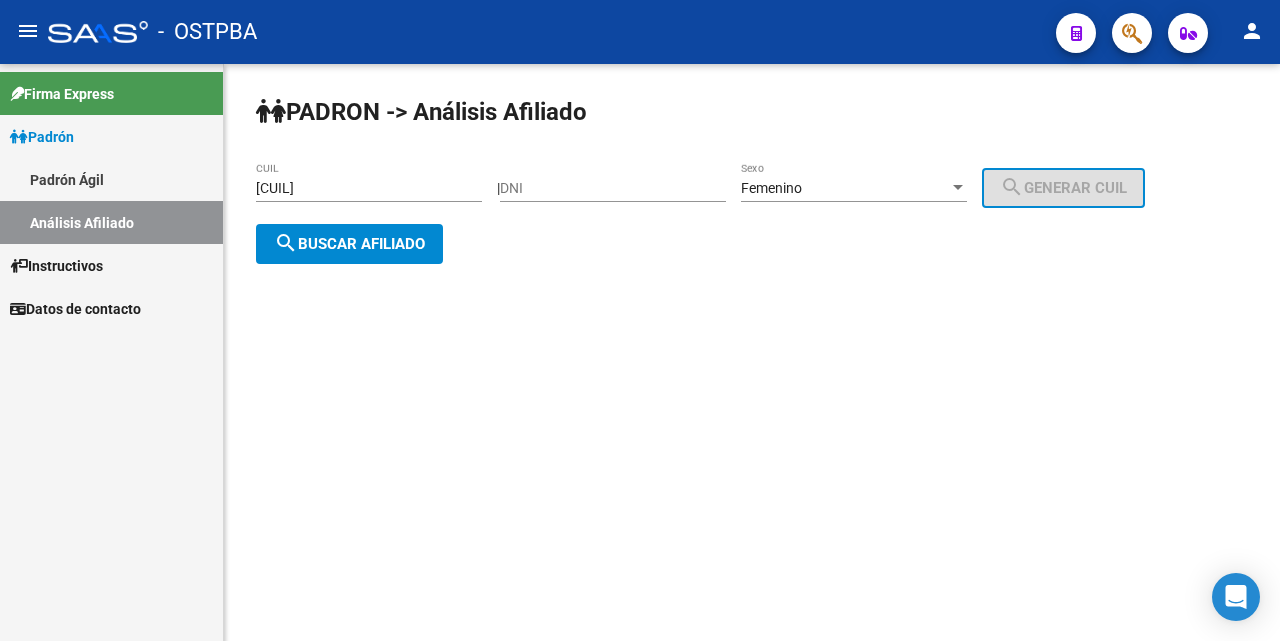 click on "[CUIL]" at bounding box center [369, 188] 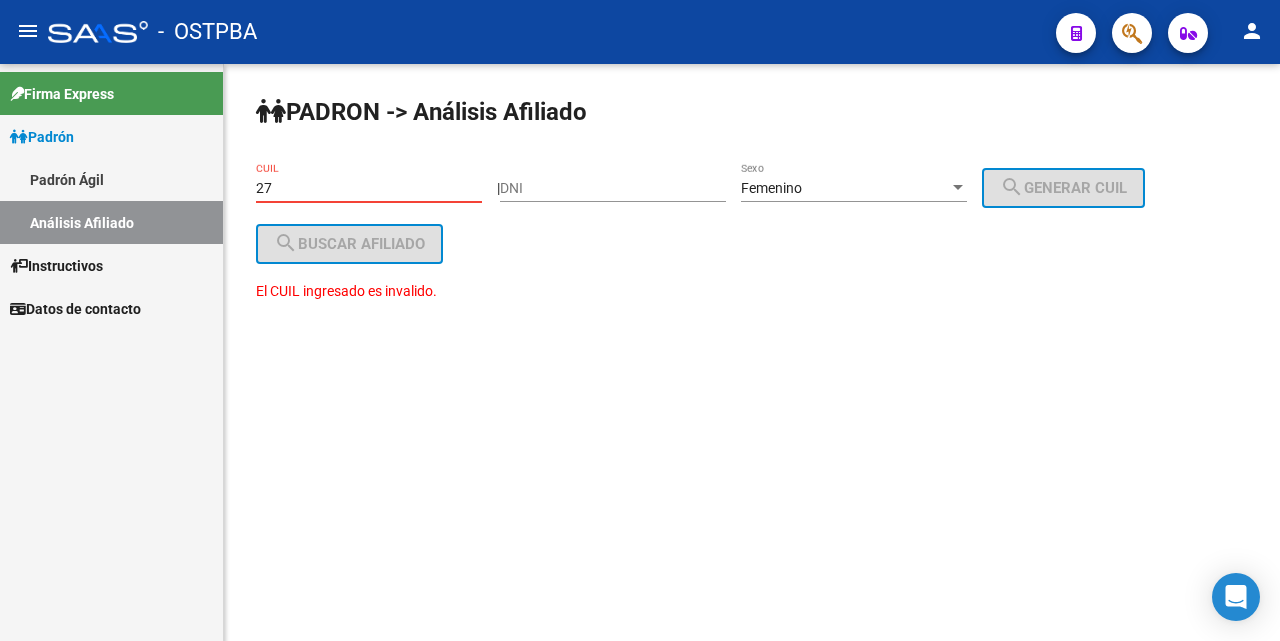 type on "2" 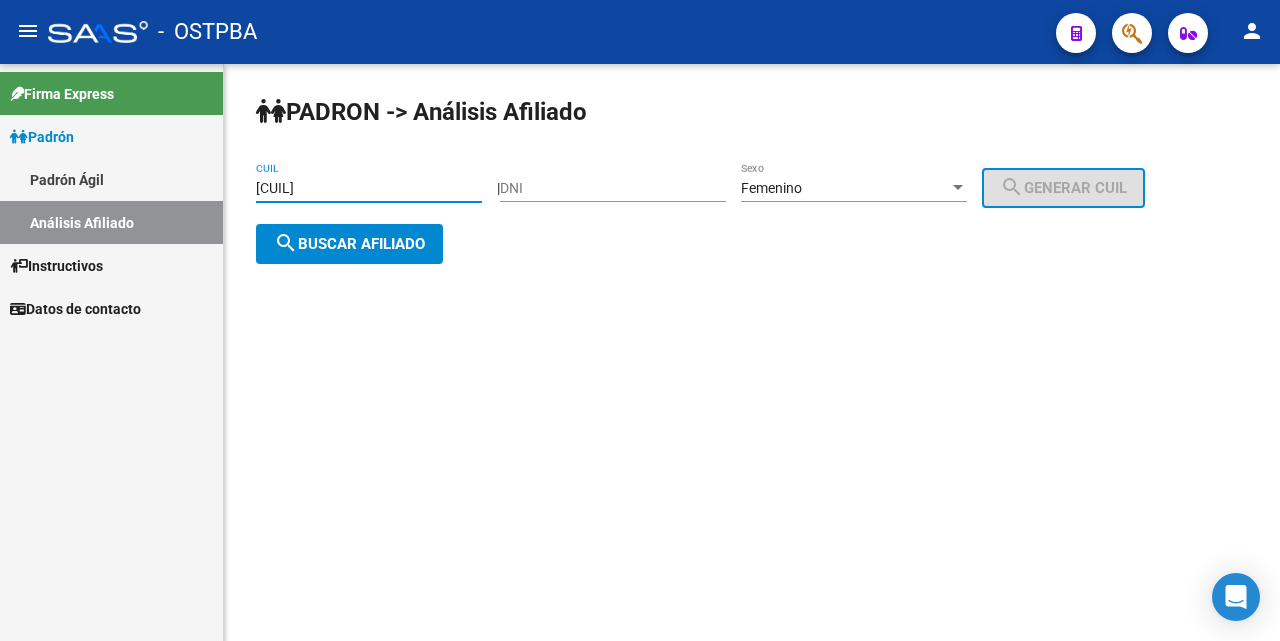 type on "[CUIL]" 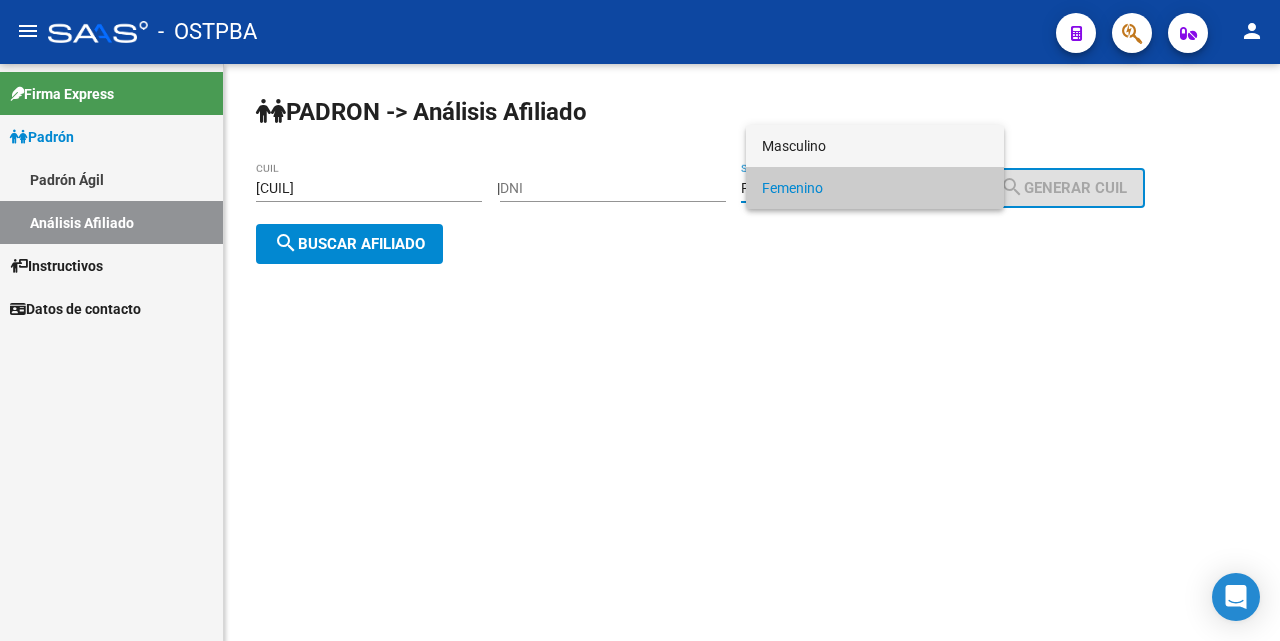 click on "Masculino" at bounding box center [875, 146] 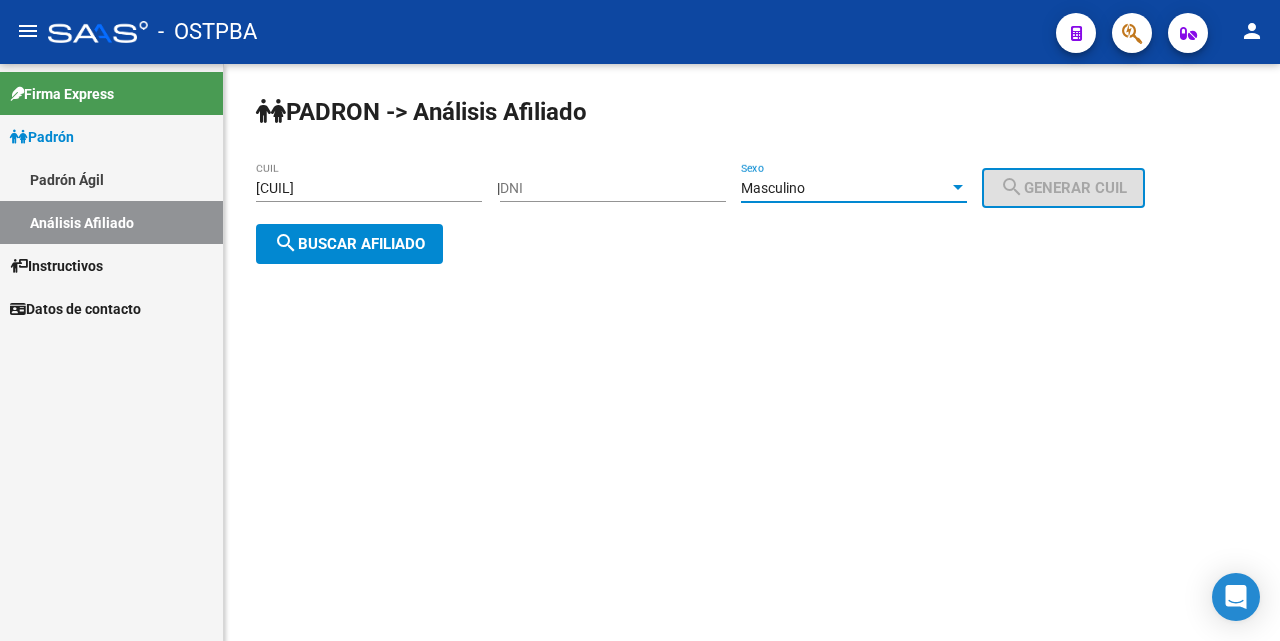 click on "search  Buscar afiliado" 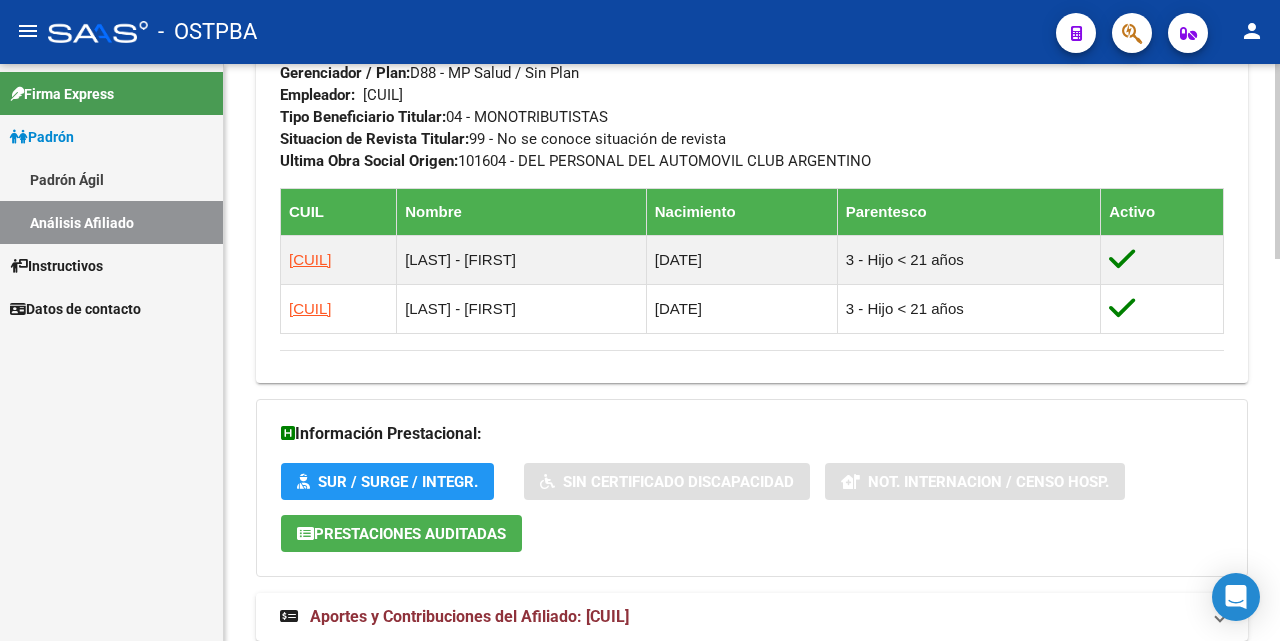 scroll, scrollTop: 1133, scrollLeft: 0, axis: vertical 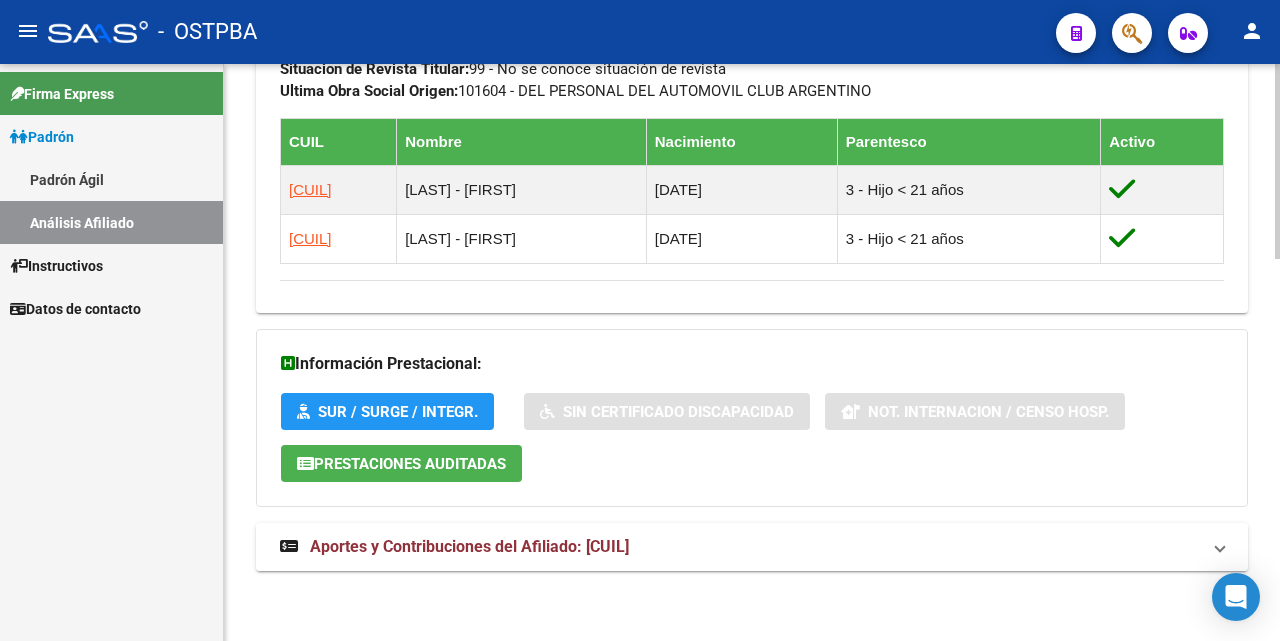 click on "Aportes y Contribuciones del Afiliado: [CUIL]" at bounding box center (469, 546) 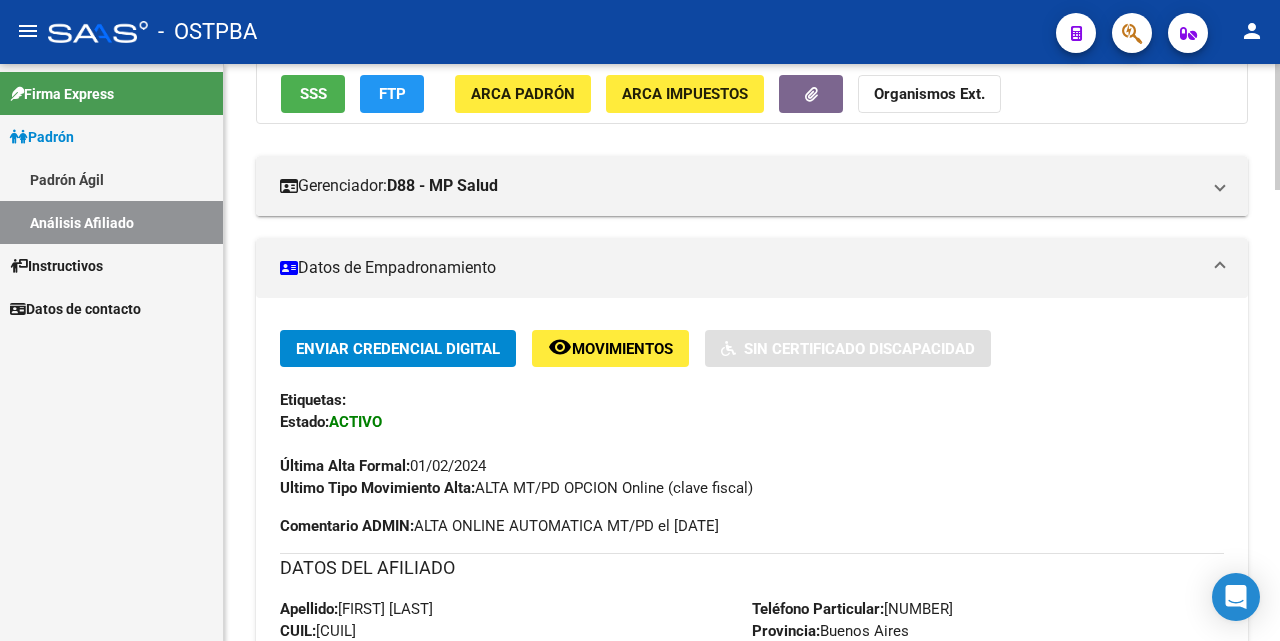 scroll, scrollTop: 300, scrollLeft: 0, axis: vertical 